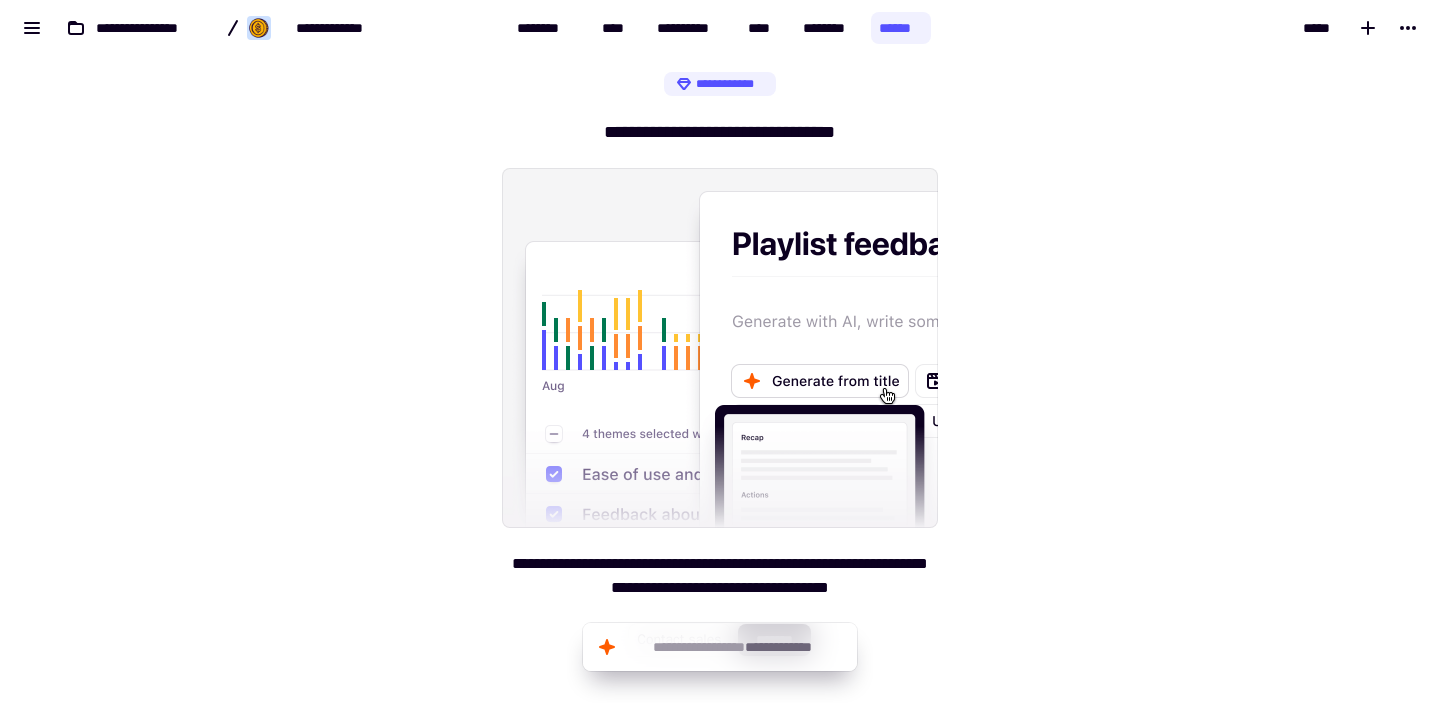 scroll, scrollTop: 0, scrollLeft: 0, axis: both 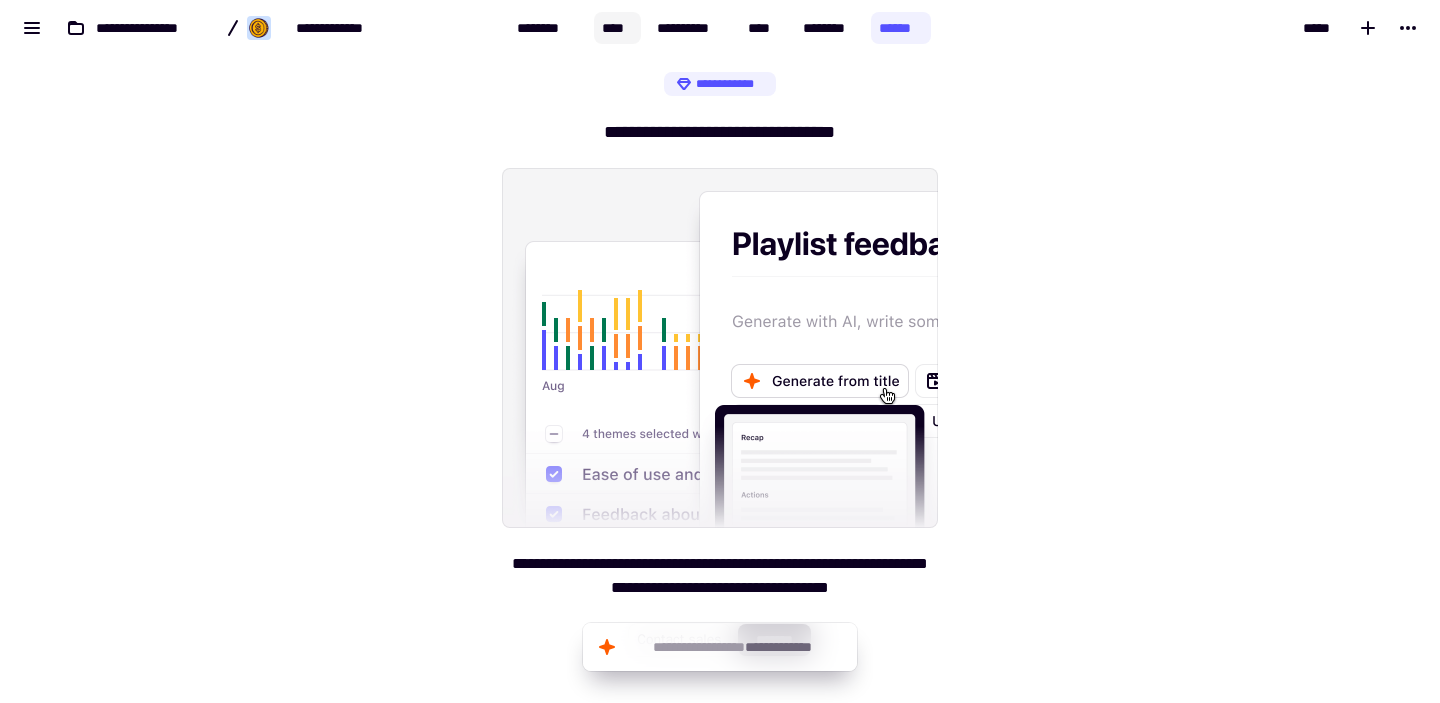 click on "****" 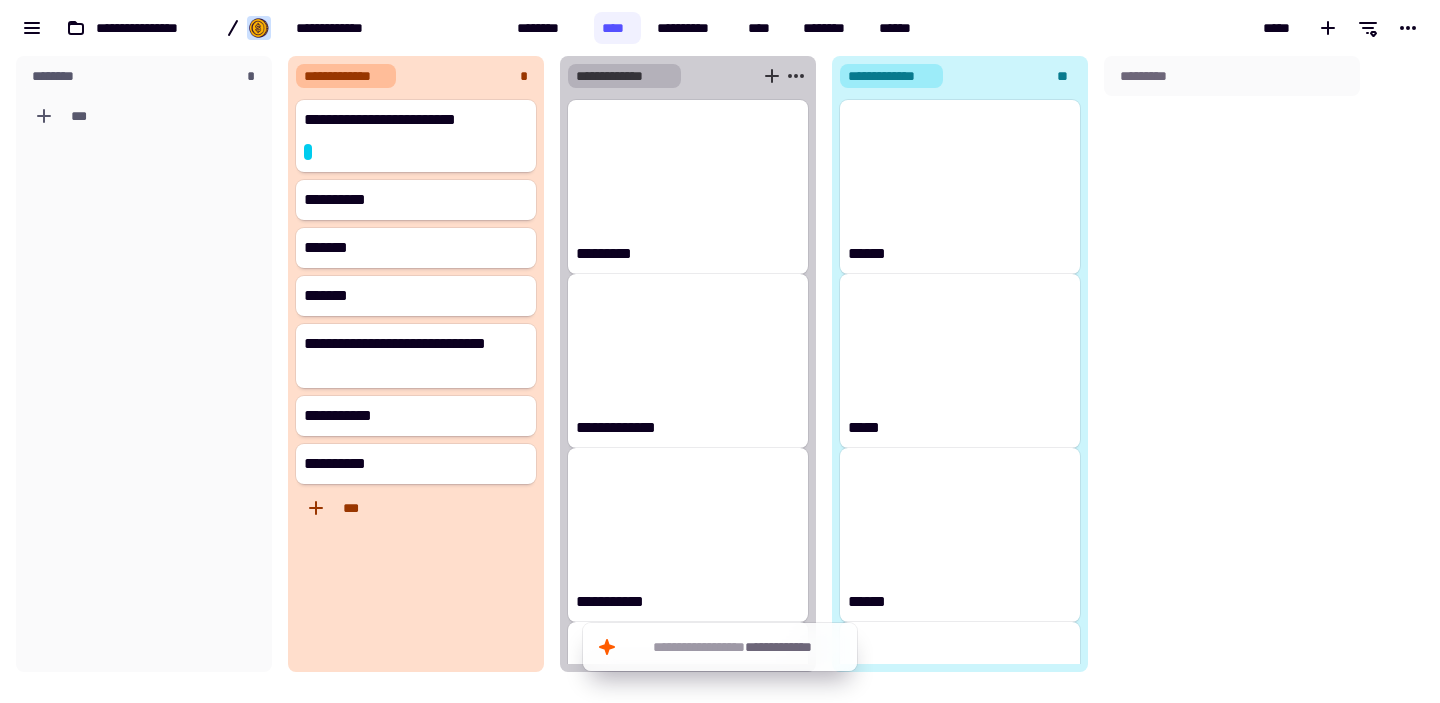 scroll, scrollTop: 16, scrollLeft: 16, axis: both 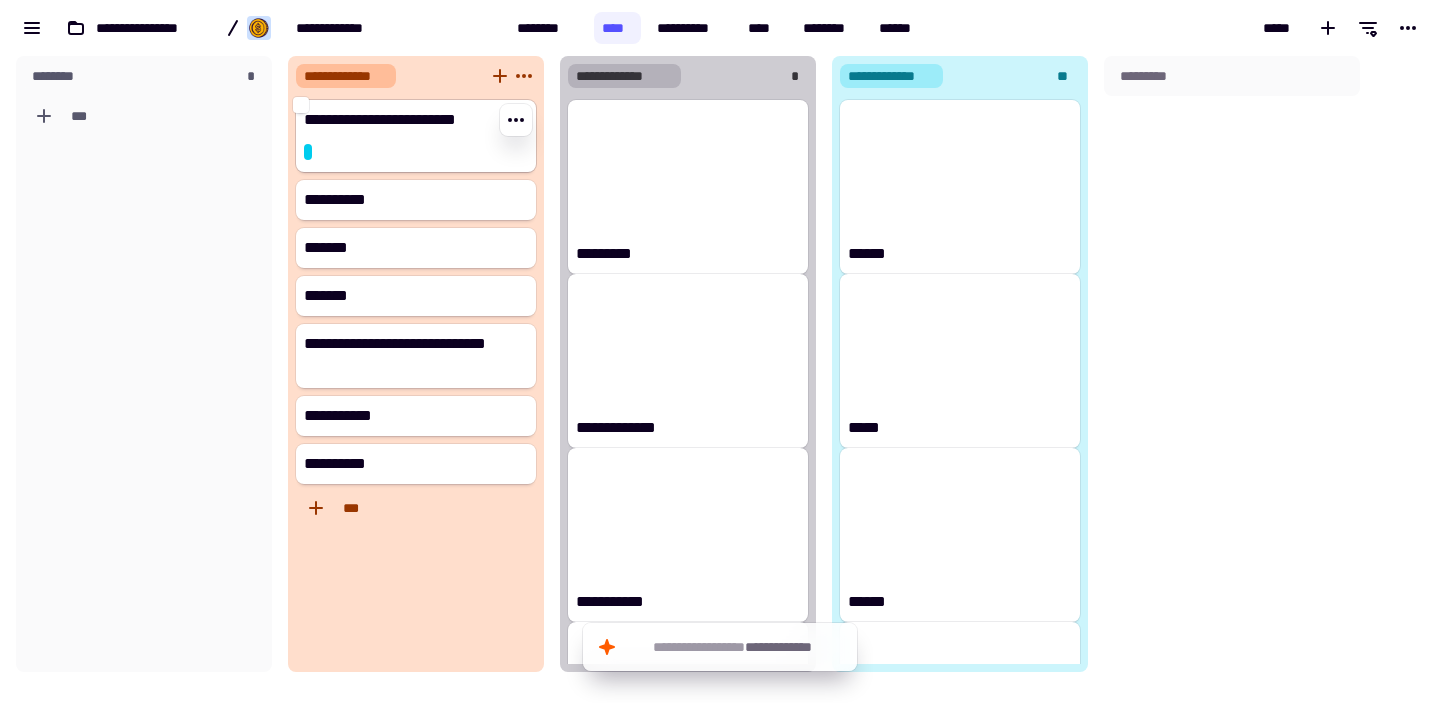 click 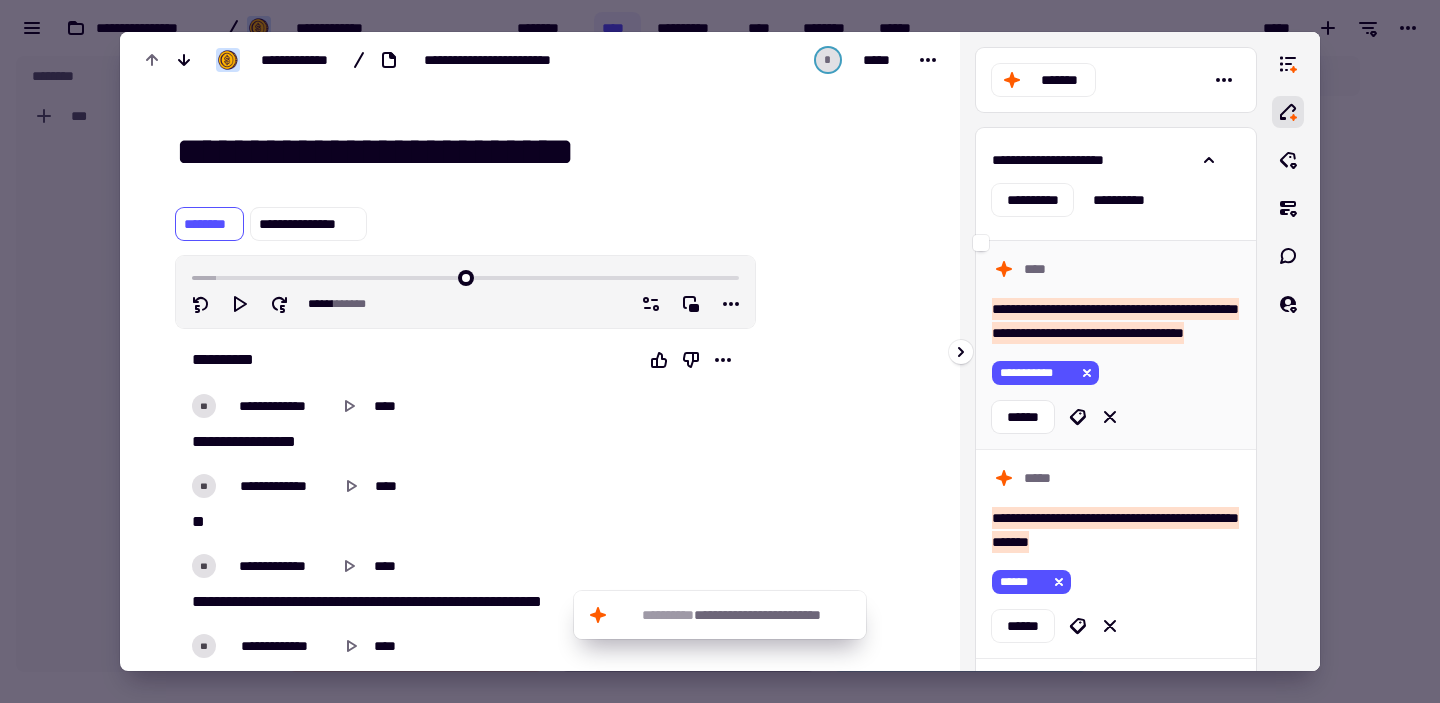click on "**********" at bounding box center (1115, 321) 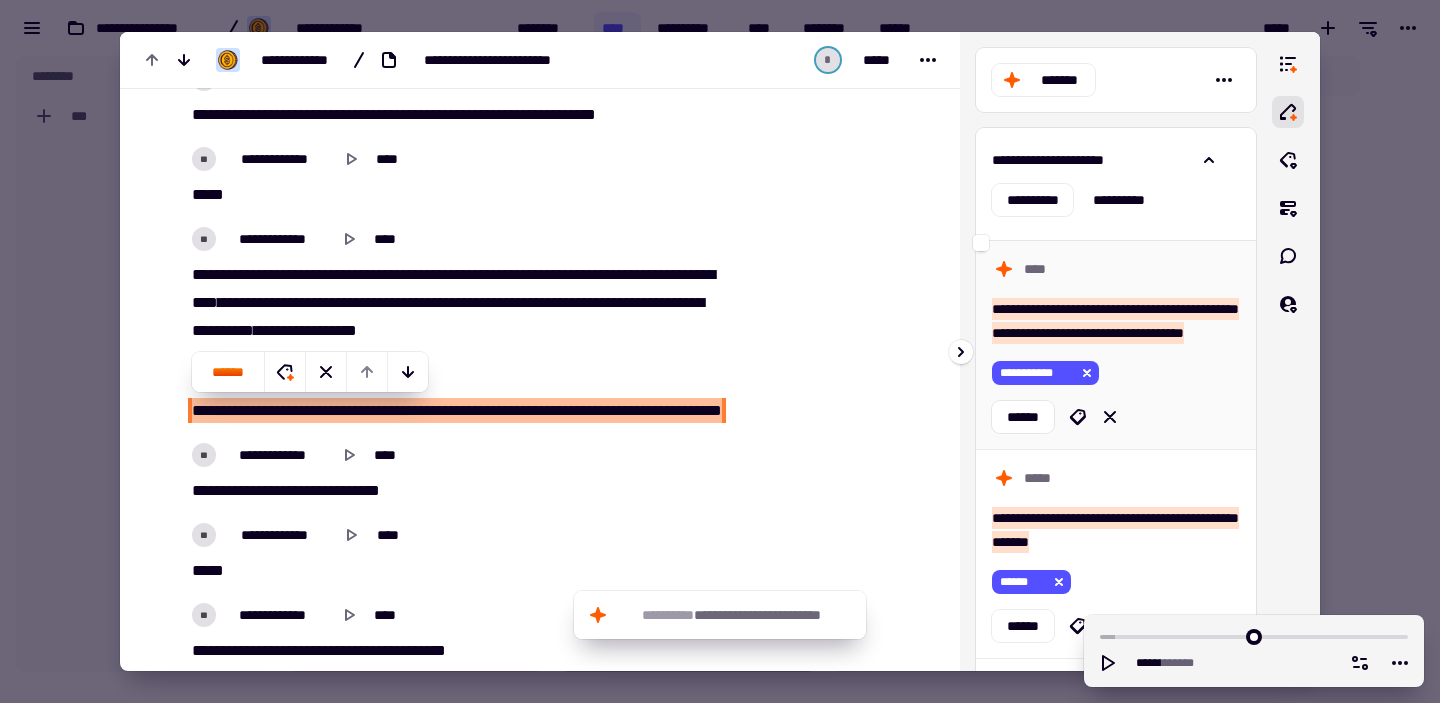 scroll, scrollTop: 853, scrollLeft: 0, axis: vertical 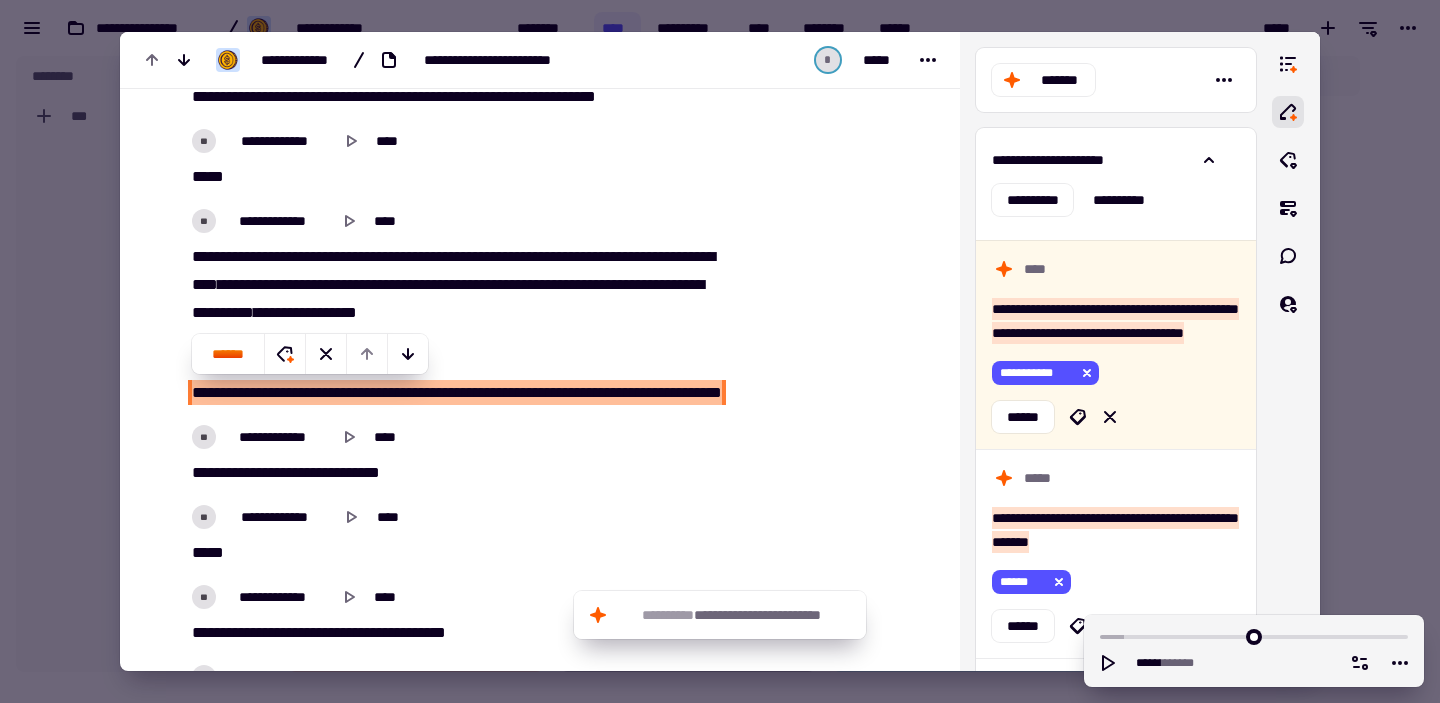 click on "*" at bounding box center [301, 392] 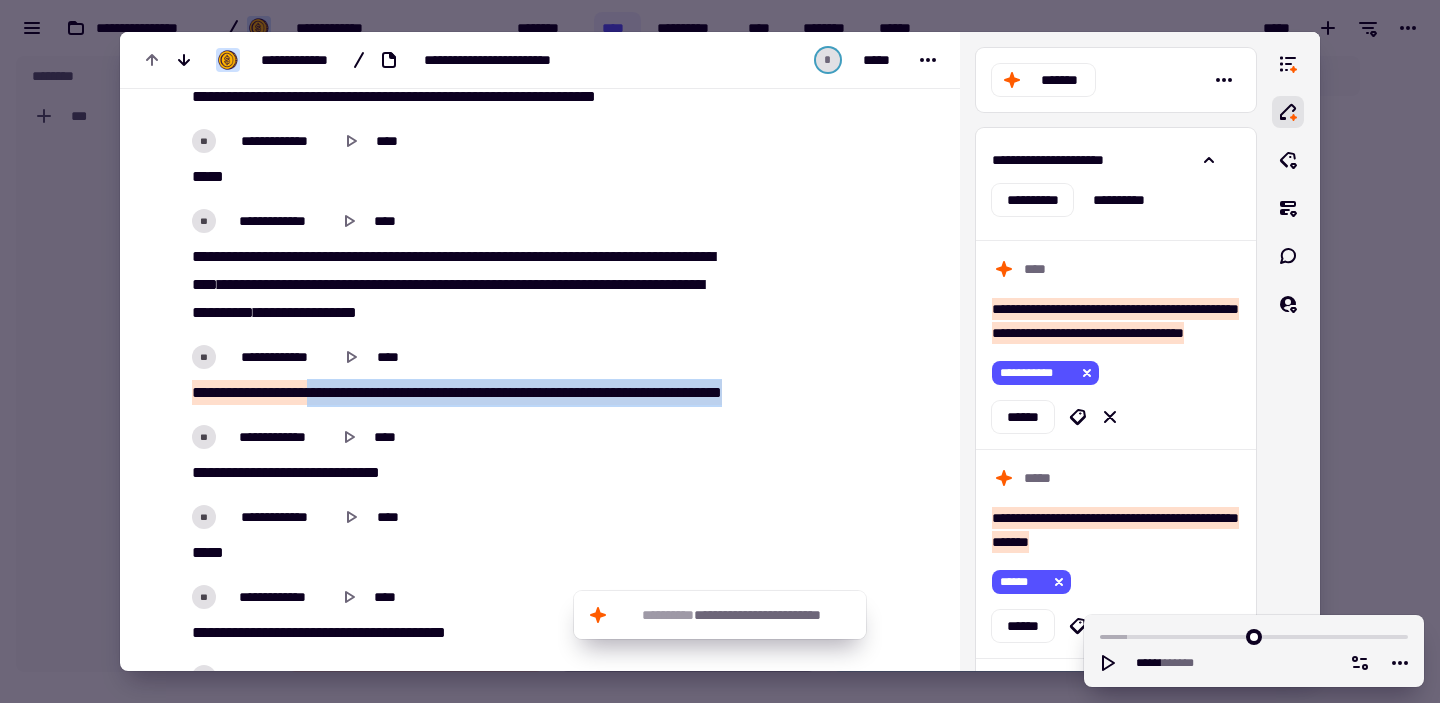 drag, startPoint x: 330, startPoint y: 391, endPoint x: 343, endPoint y: 414, distance: 26.41969 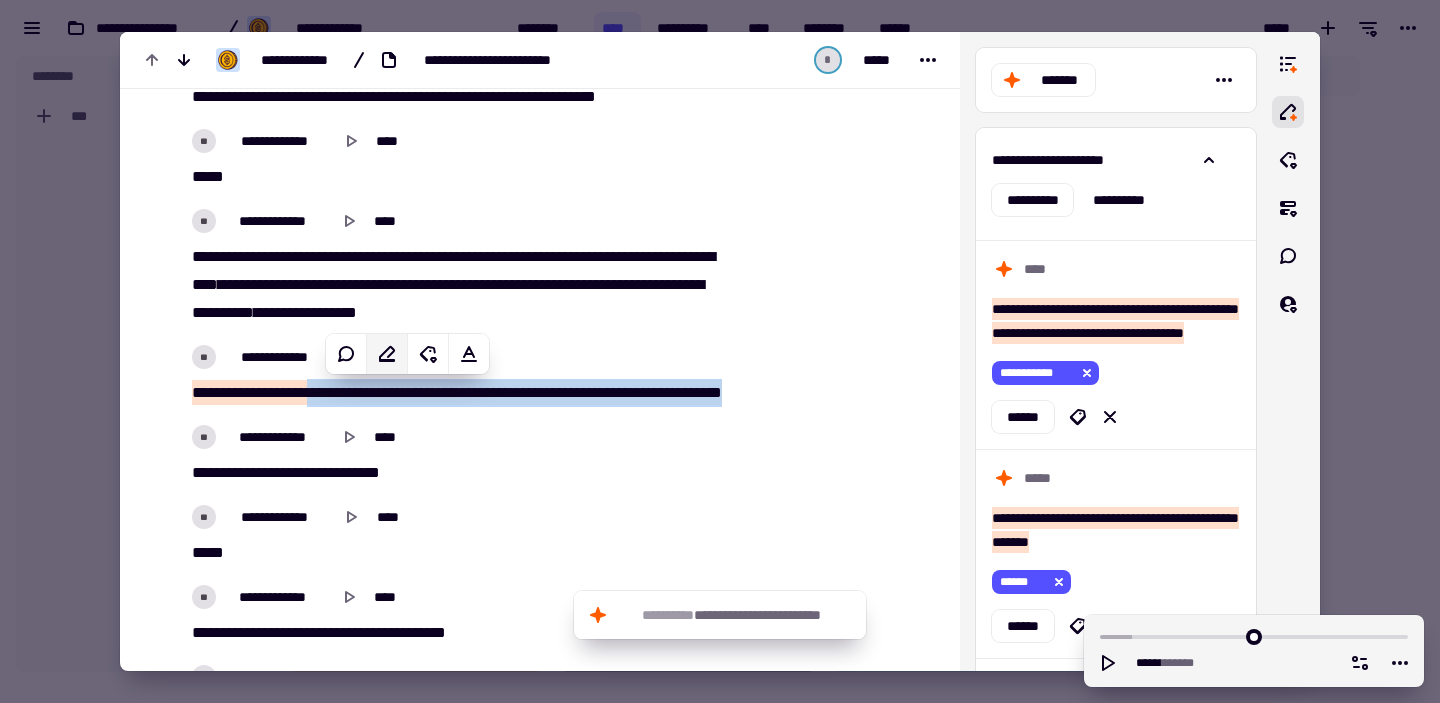 click 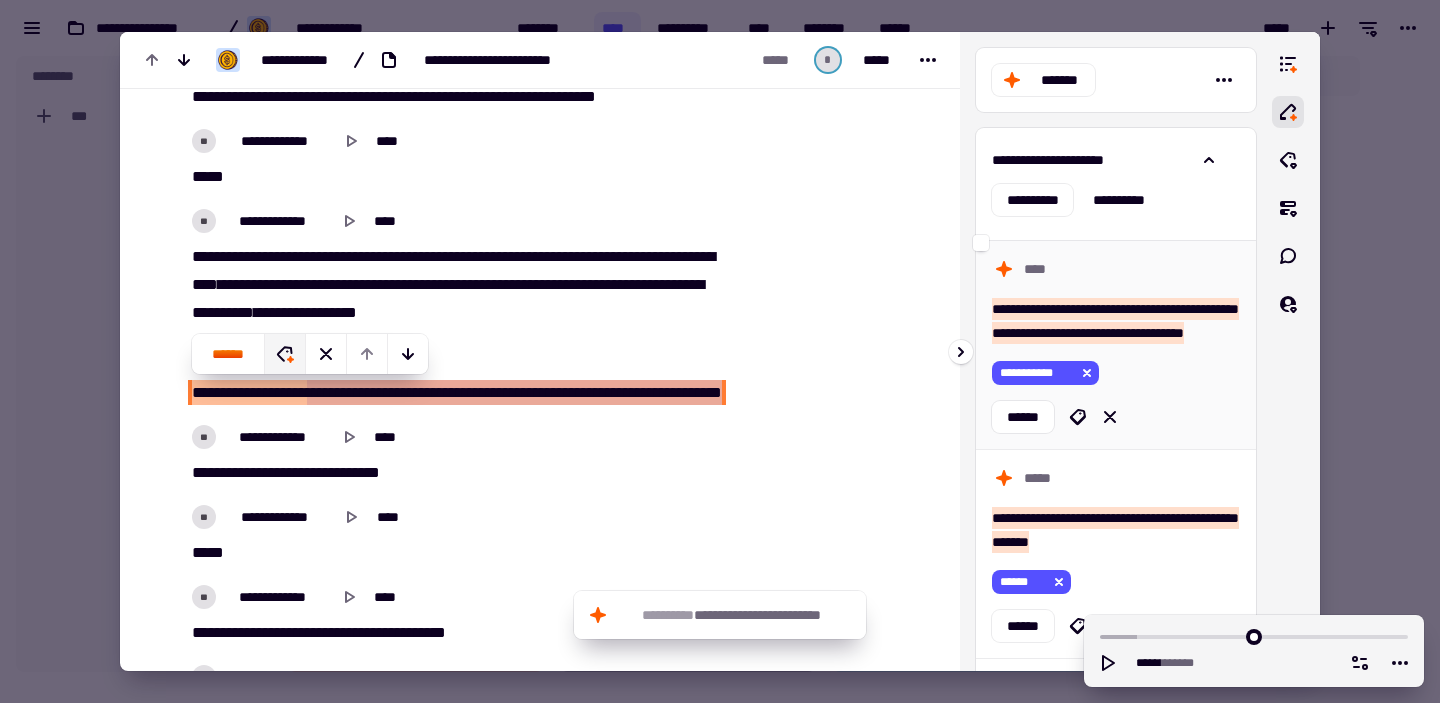 click on "**********" at bounding box center (1115, 321) 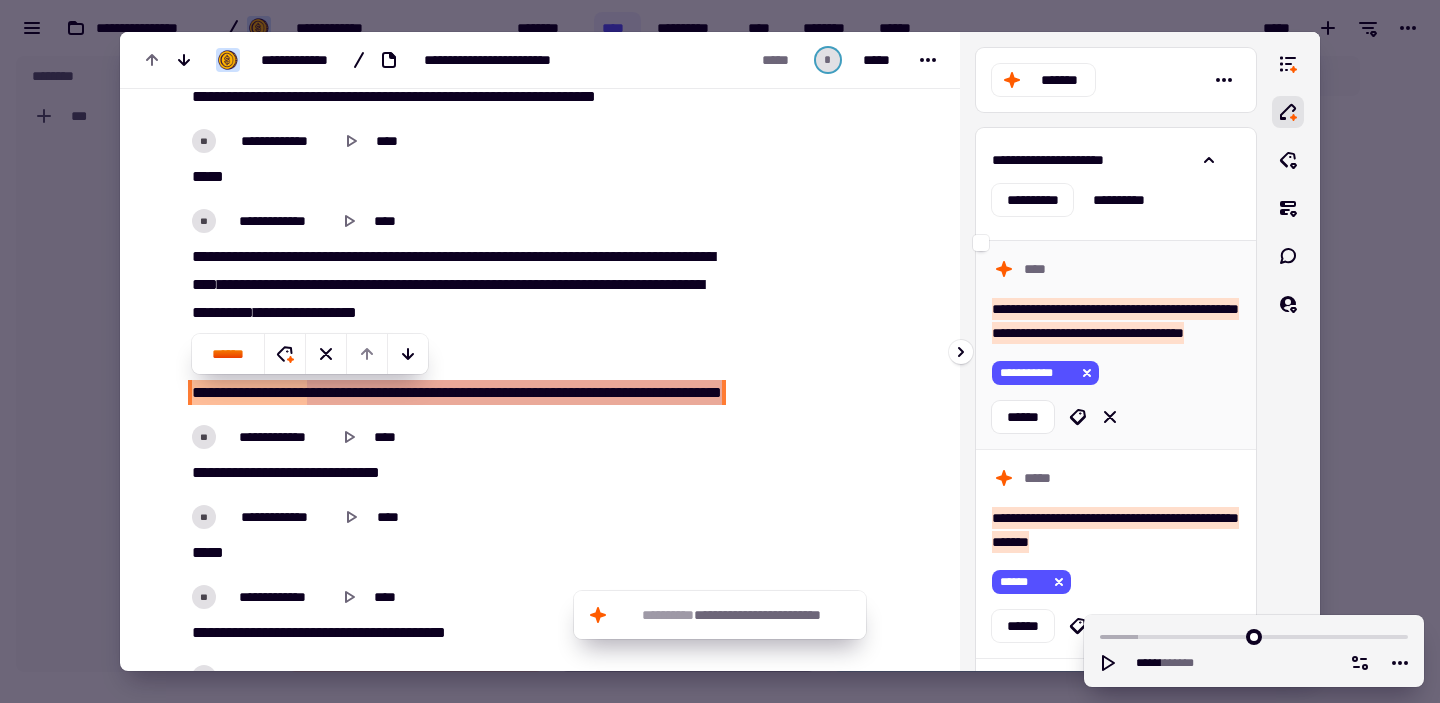 click on "**********" at bounding box center (1115, 321) 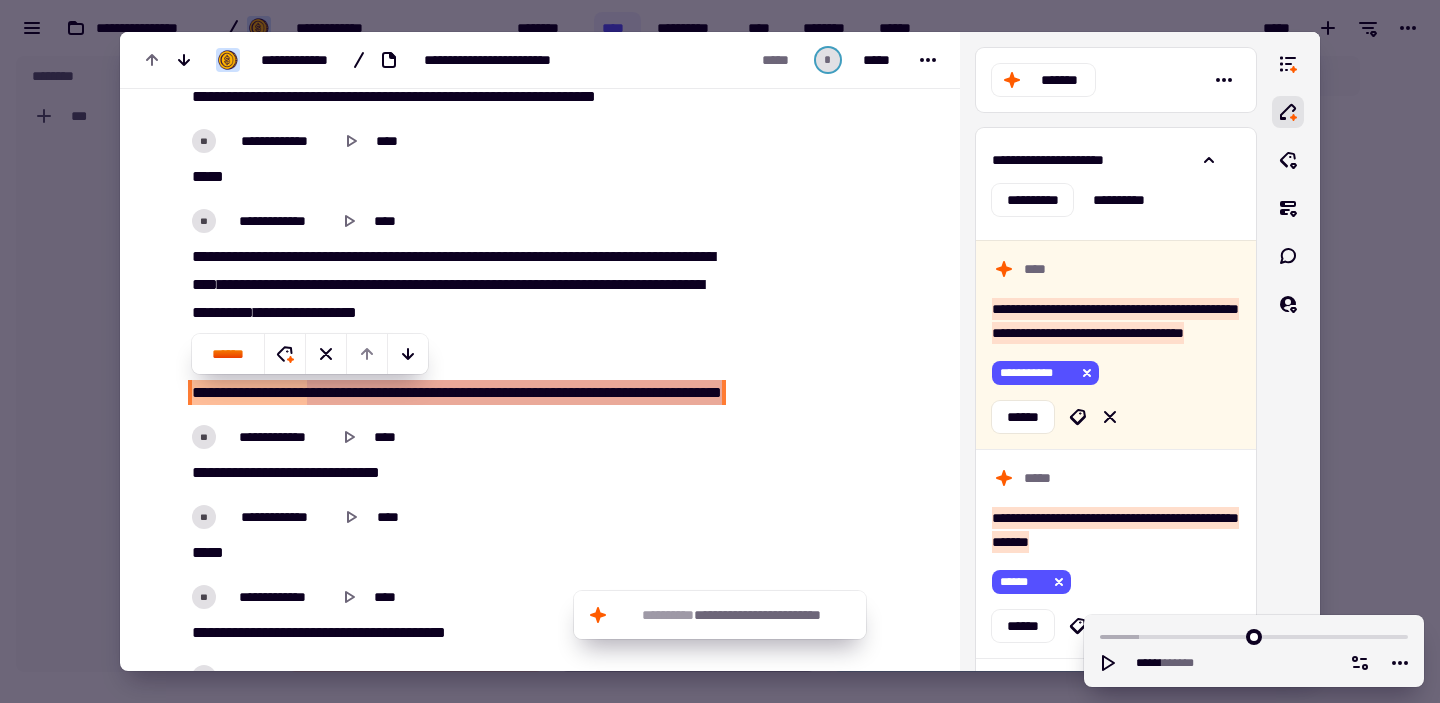 click on "***" at bounding box center [316, 392] 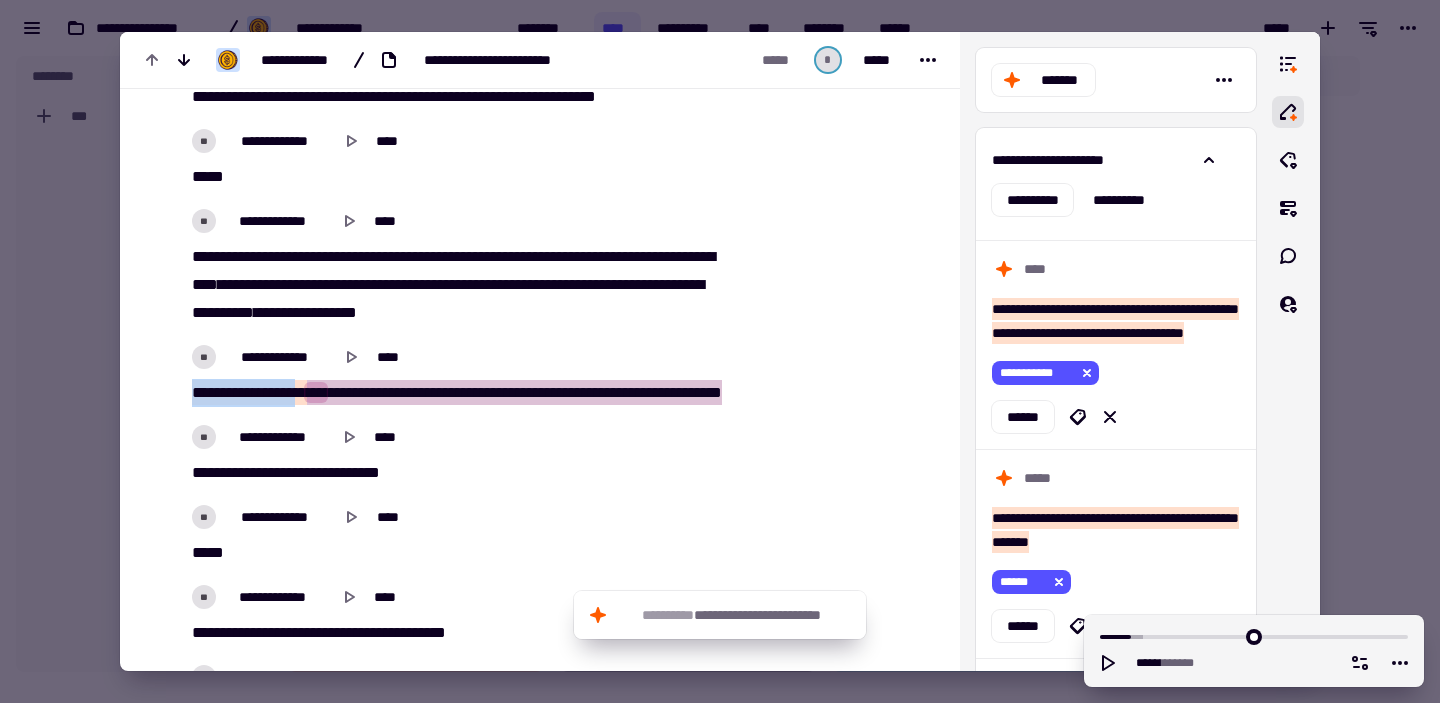 drag, startPoint x: 321, startPoint y: 395, endPoint x: 186, endPoint y: 387, distance: 135.23683 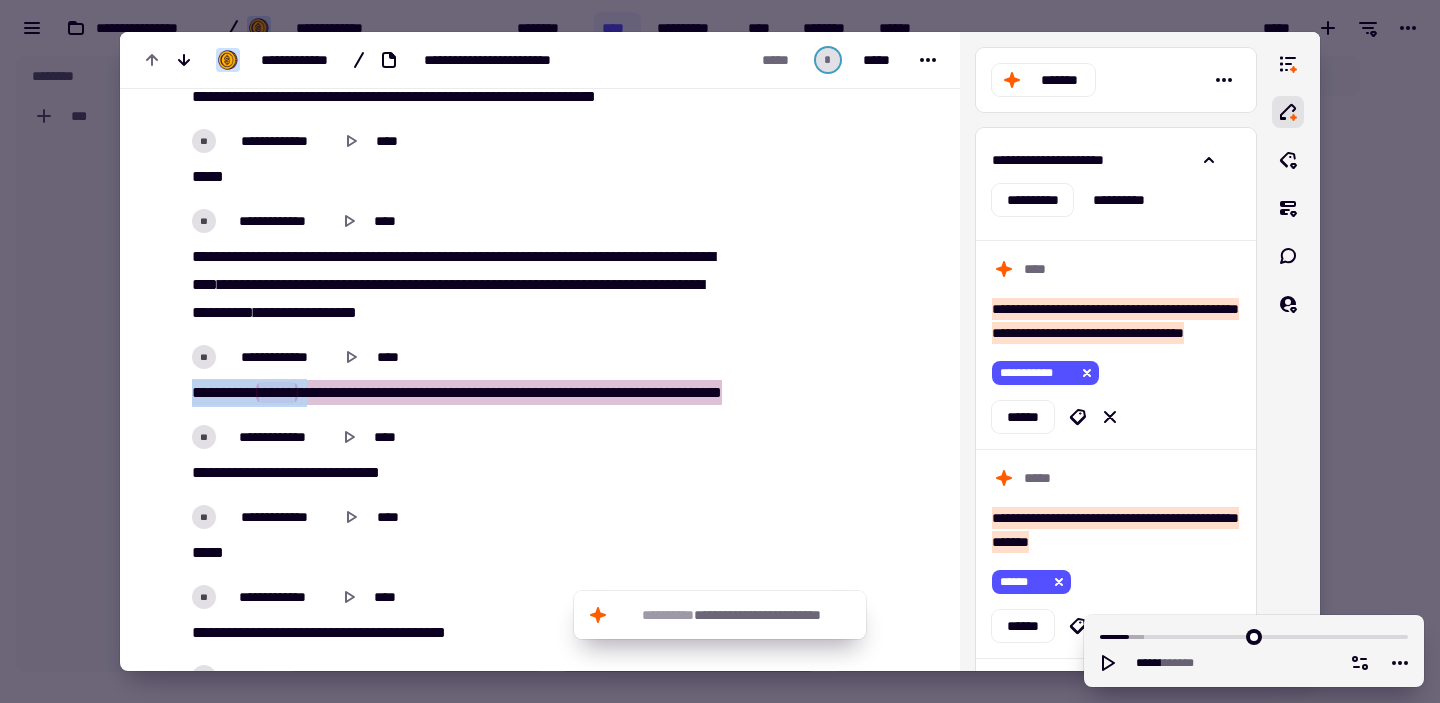 drag, startPoint x: 325, startPoint y: 391, endPoint x: 184, endPoint y: 383, distance: 141.22676 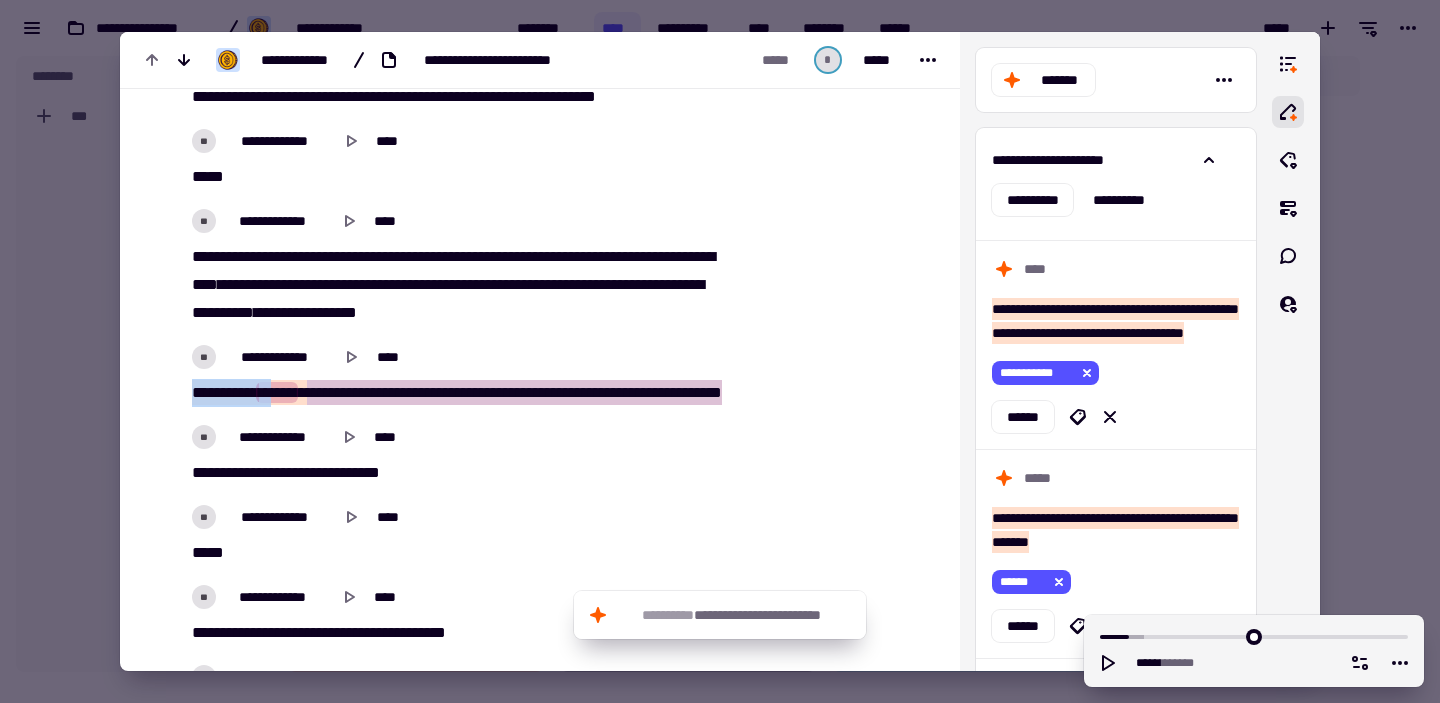 drag, startPoint x: 193, startPoint y: 385, endPoint x: 277, endPoint y: 386, distance: 84.00595 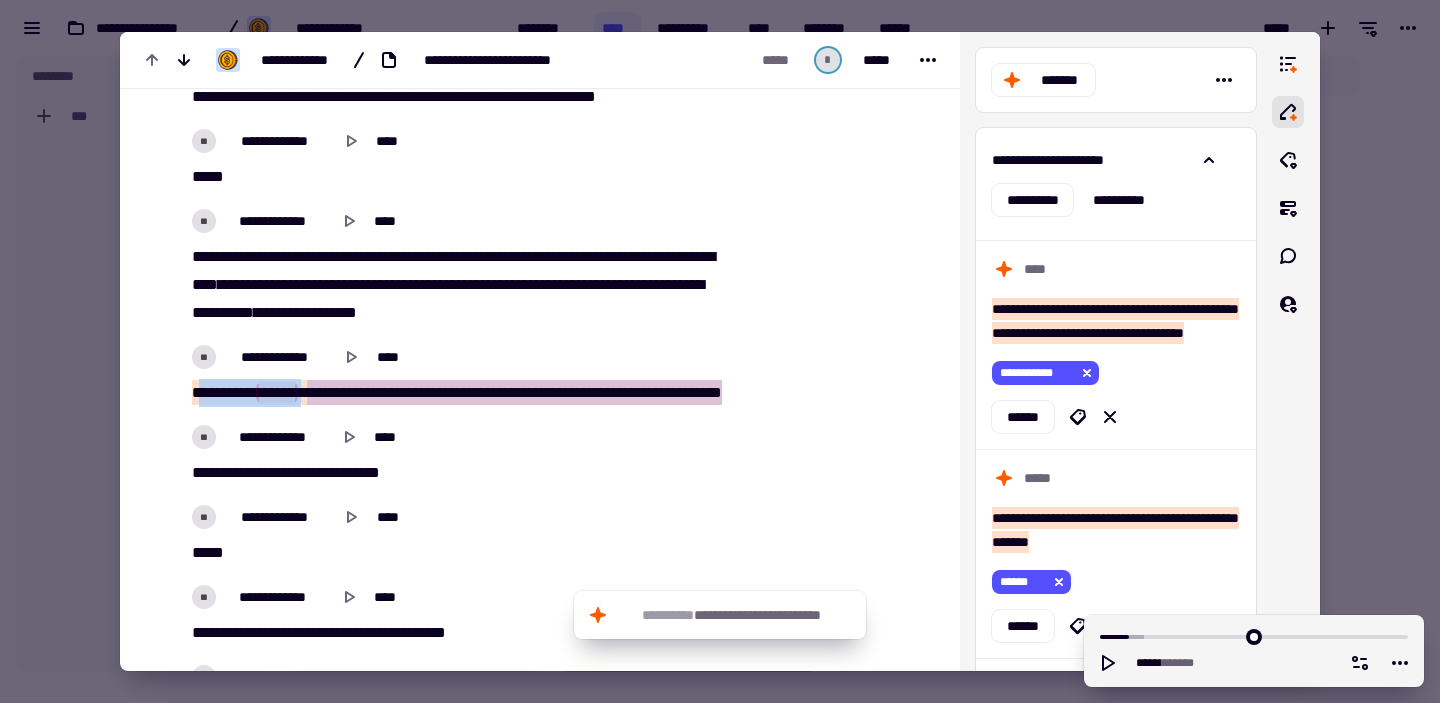 drag, startPoint x: 324, startPoint y: 394, endPoint x: 195, endPoint y: 387, distance: 129.18979 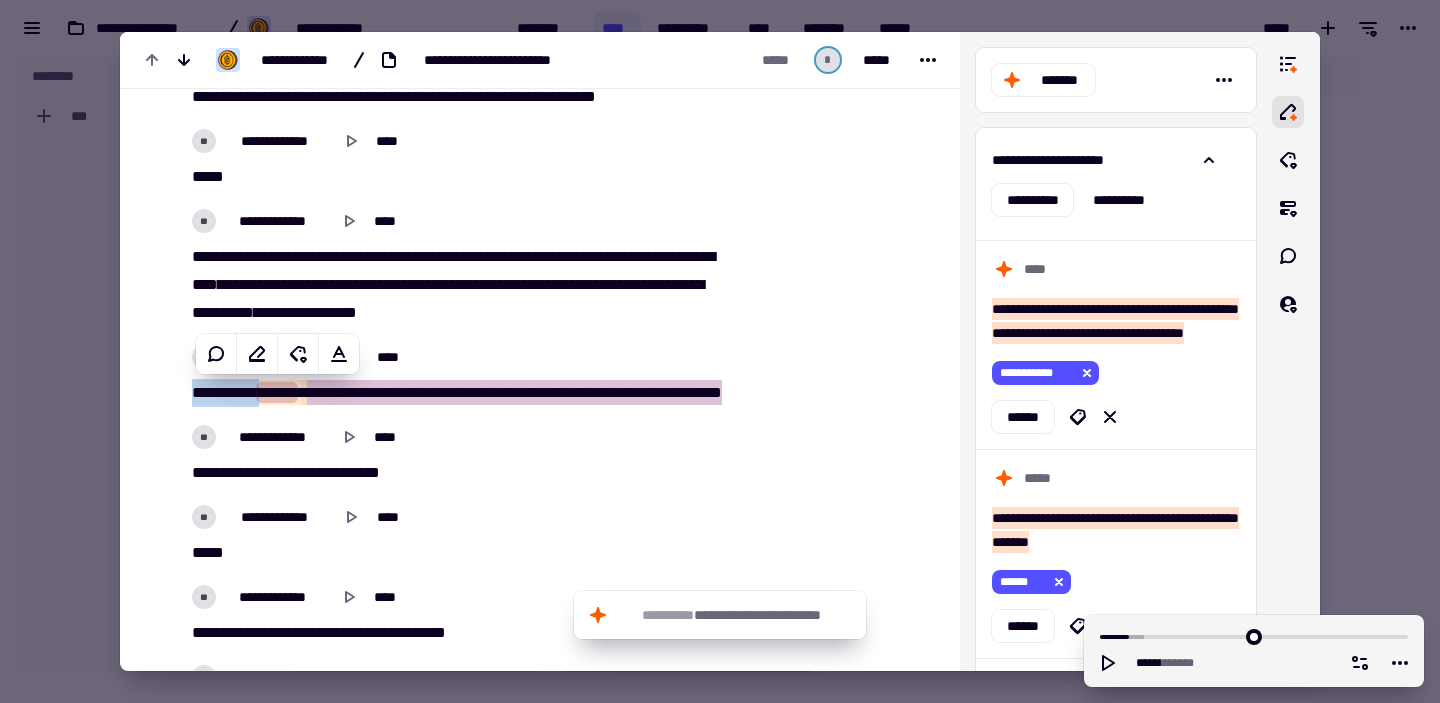 click on "*********" at bounding box center [229, 392] 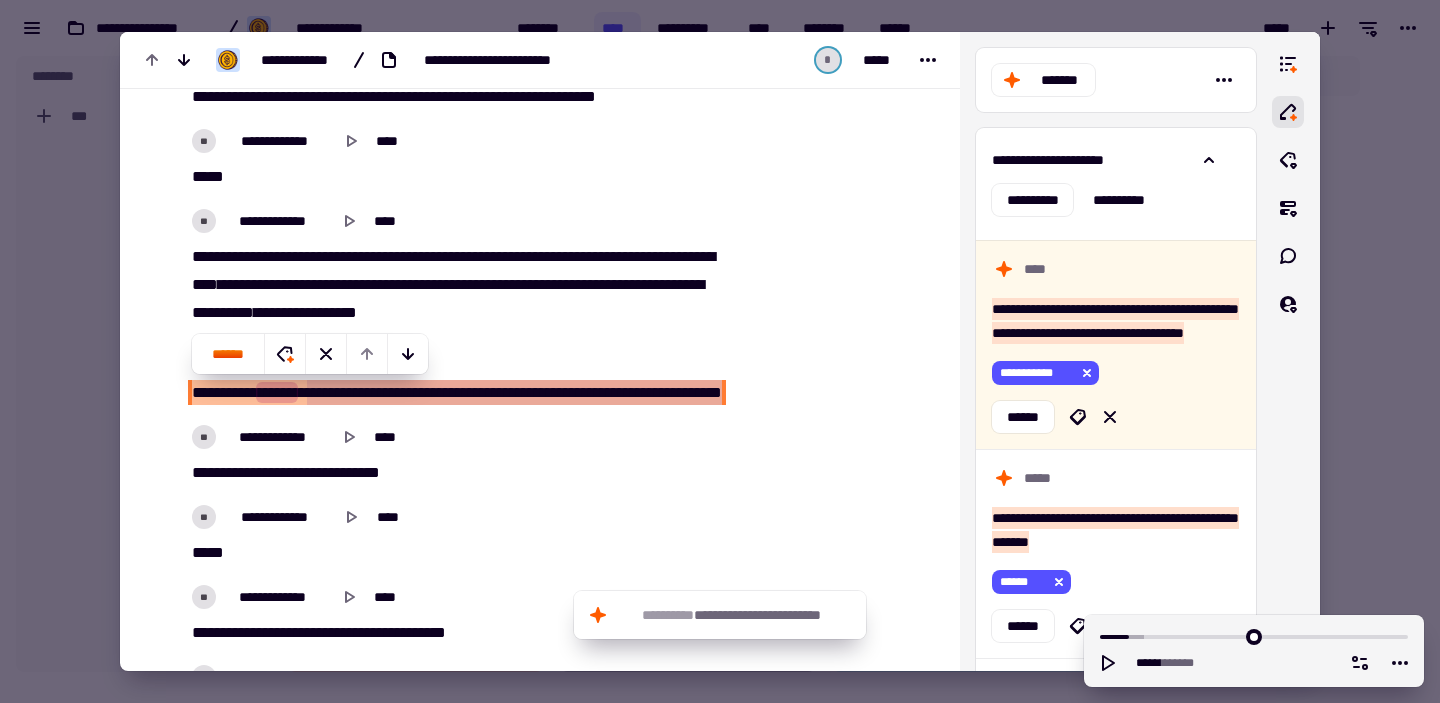click 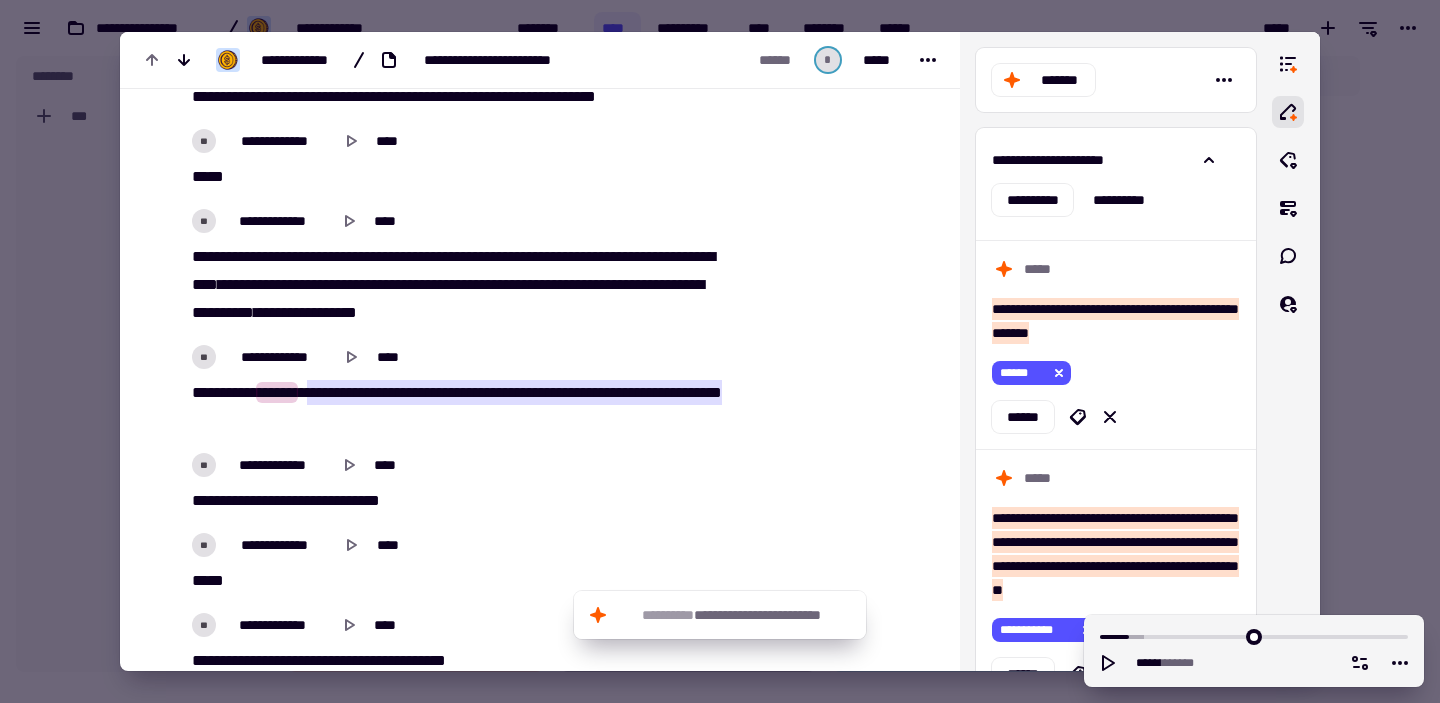 click on "**********" at bounding box center [459, 407] 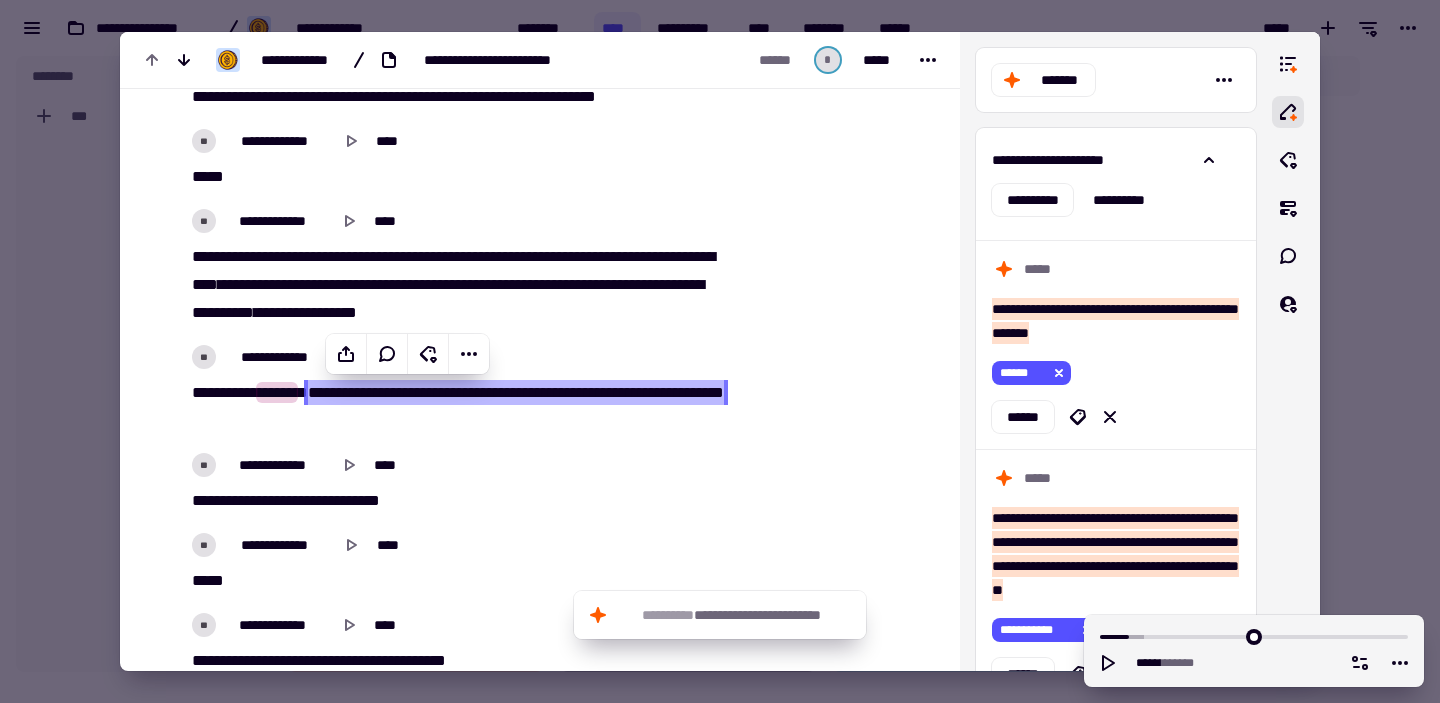 click on "**********" at bounding box center [459, 407] 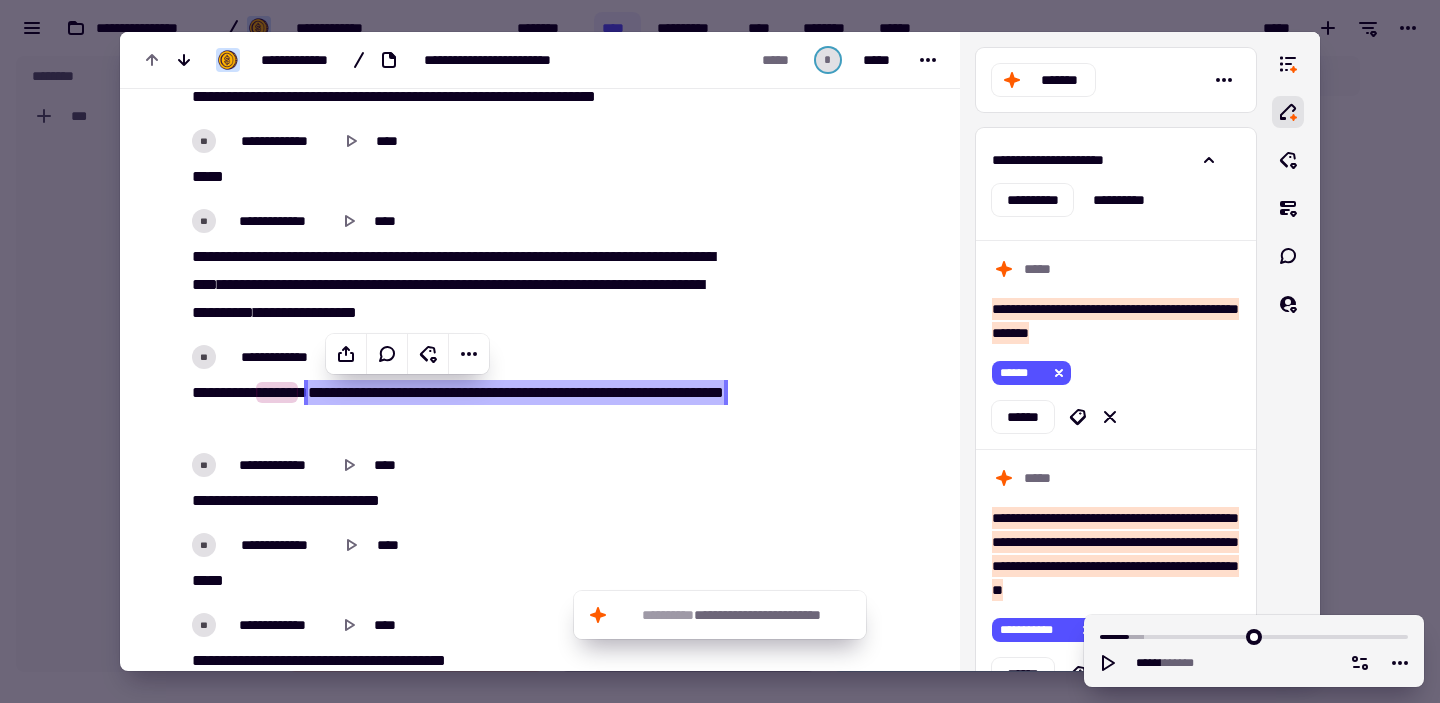 click on "**********" at bounding box center (459, 407) 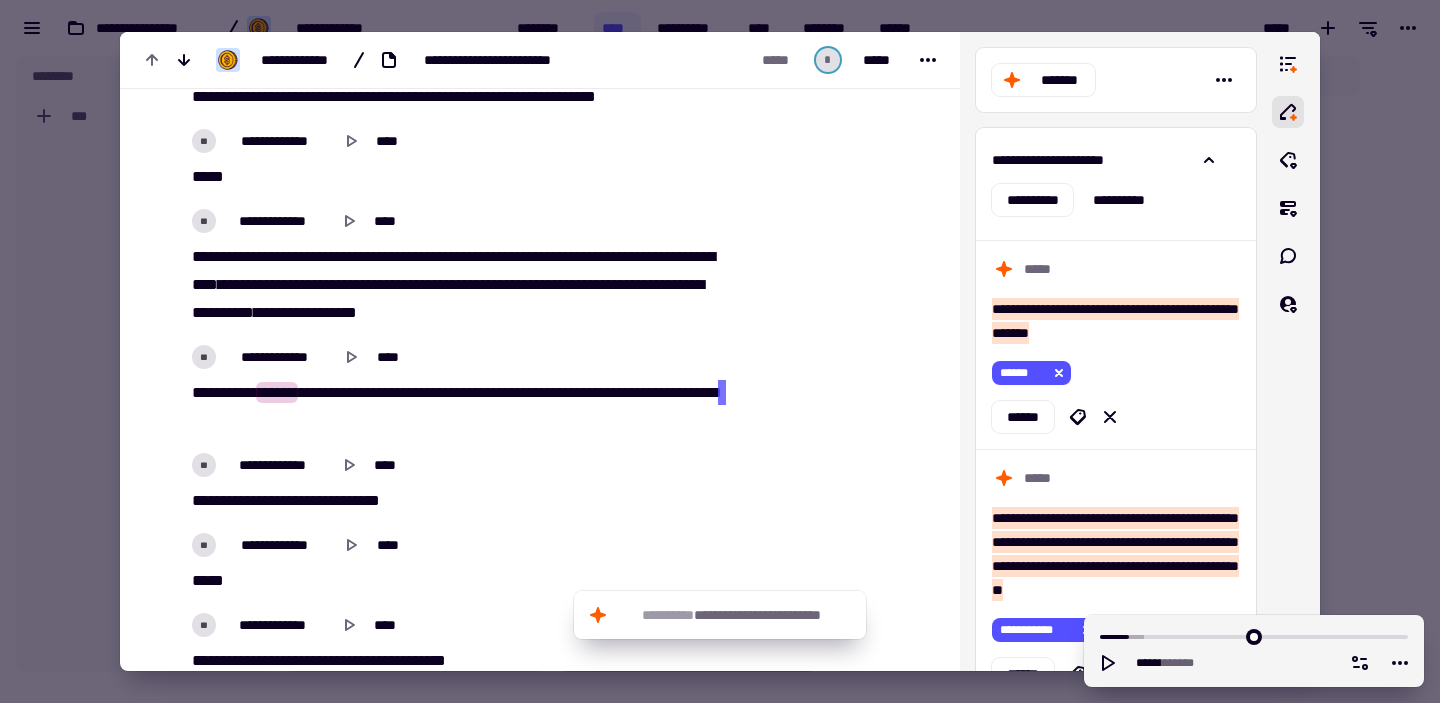 drag, startPoint x: 328, startPoint y: 393, endPoint x: 338, endPoint y: 413, distance: 22.36068 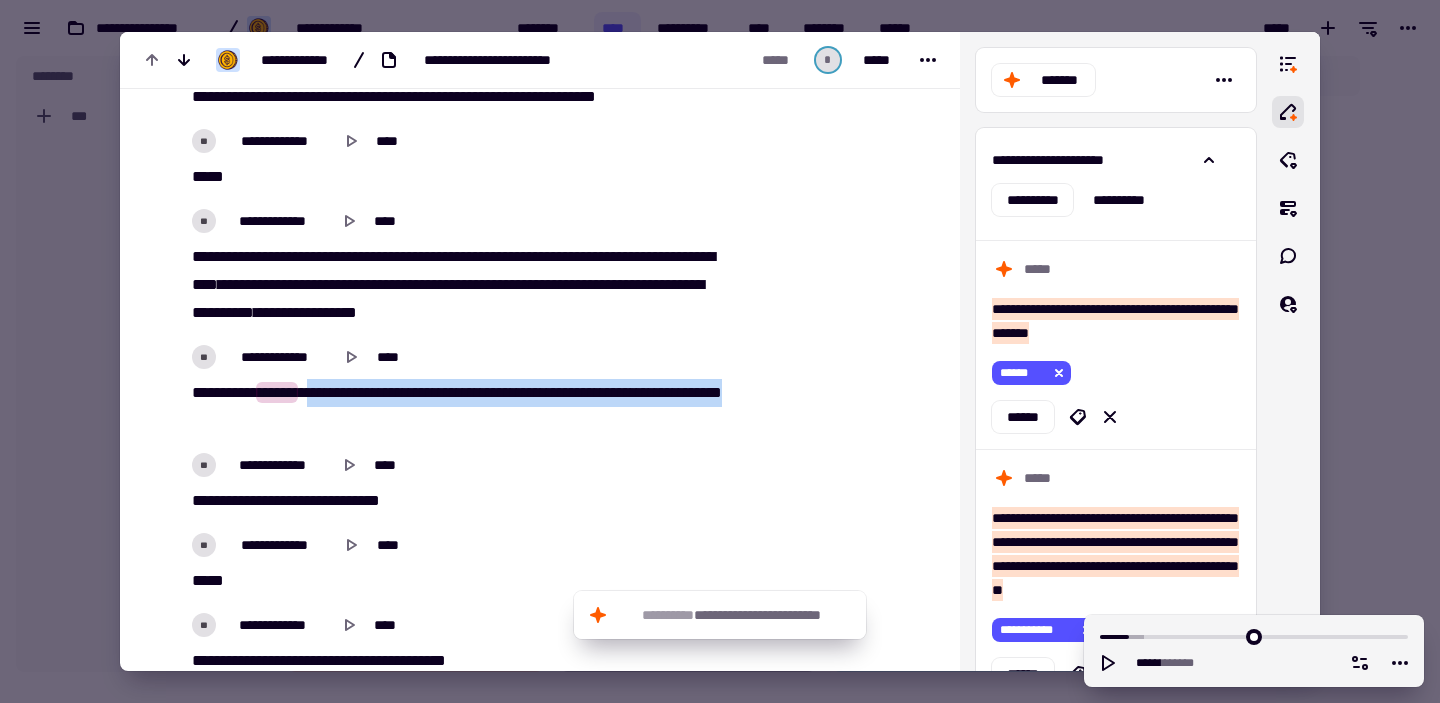 drag, startPoint x: 297, startPoint y: 423, endPoint x: 325, endPoint y: 392, distance: 41.773197 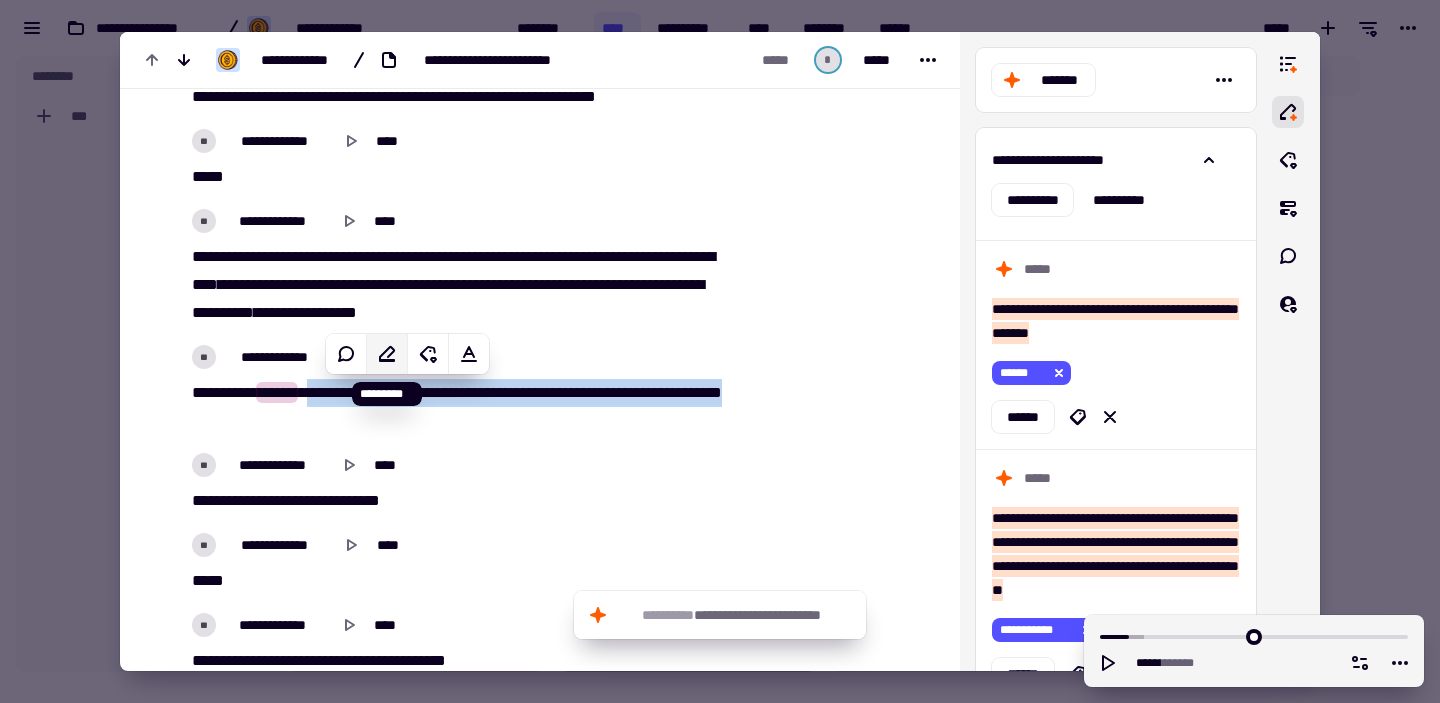 click 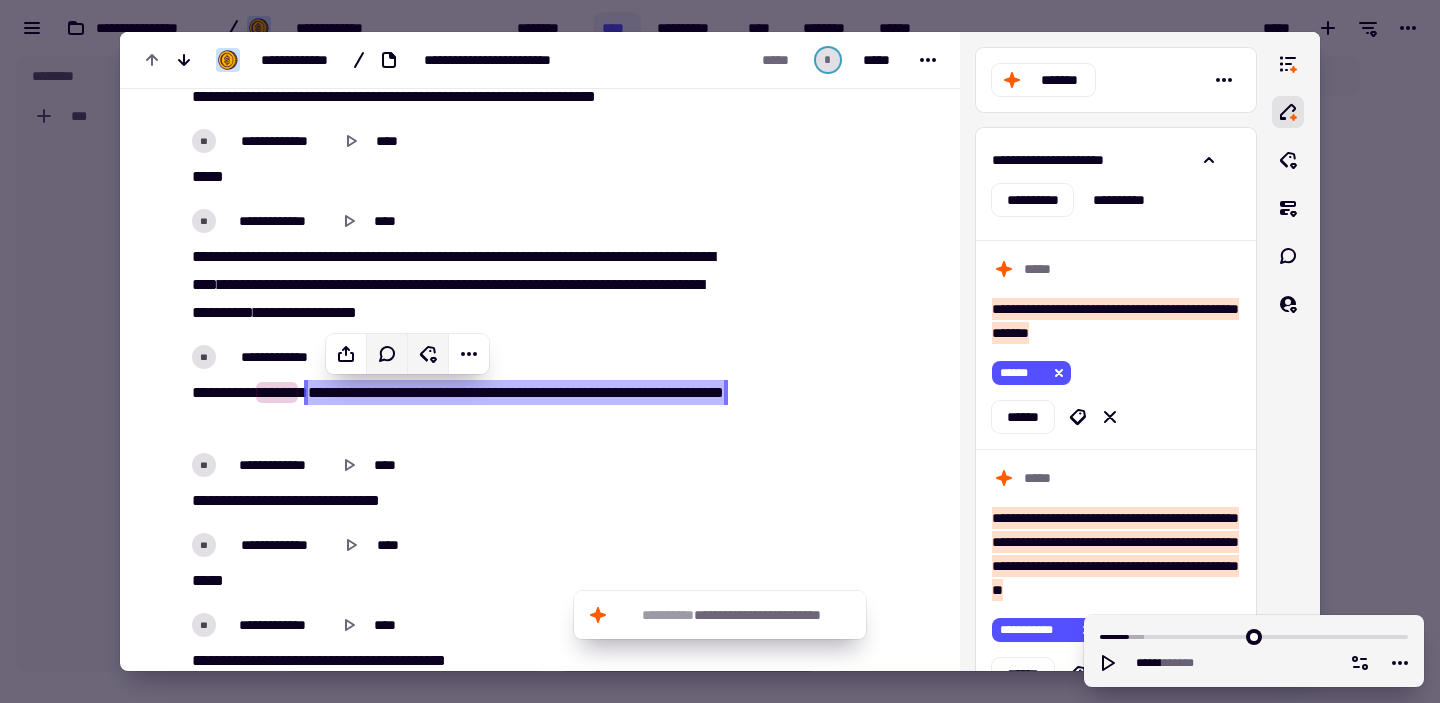 click 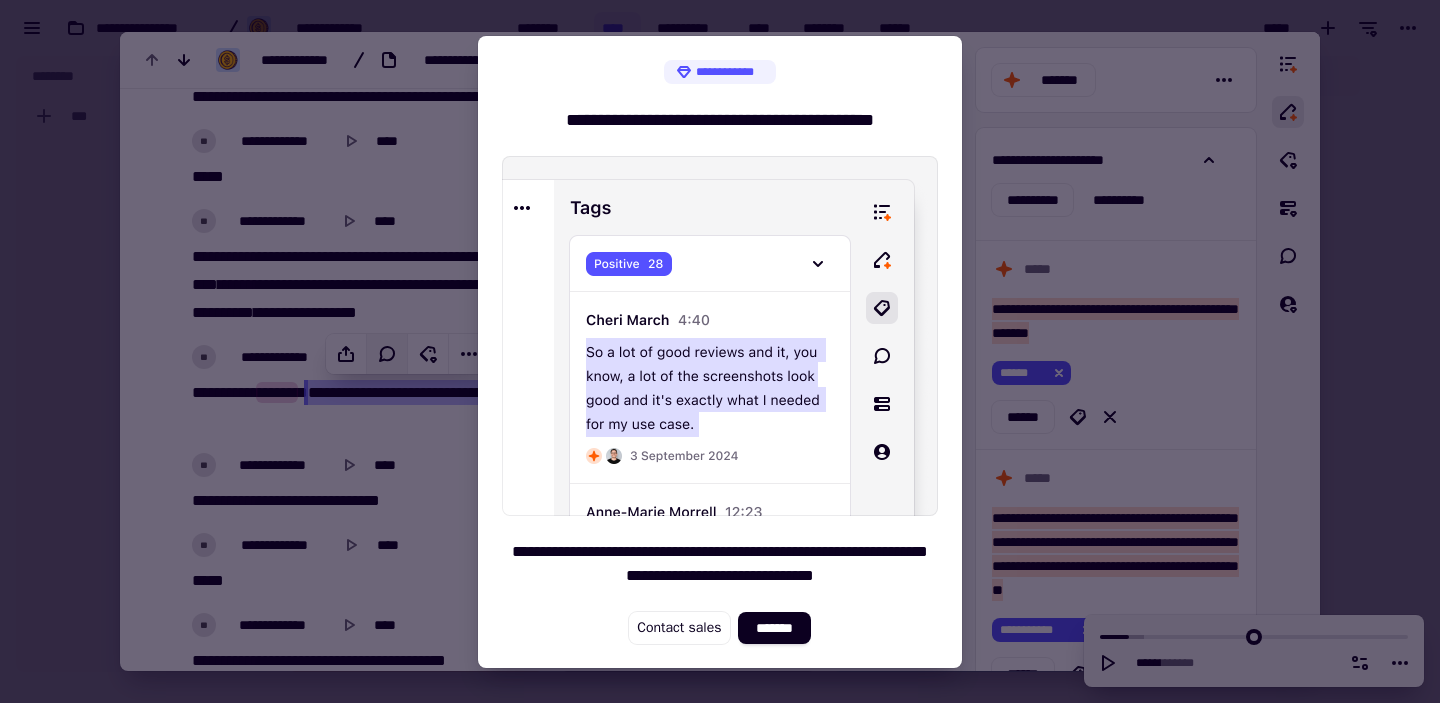 click at bounding box center (720, 351) 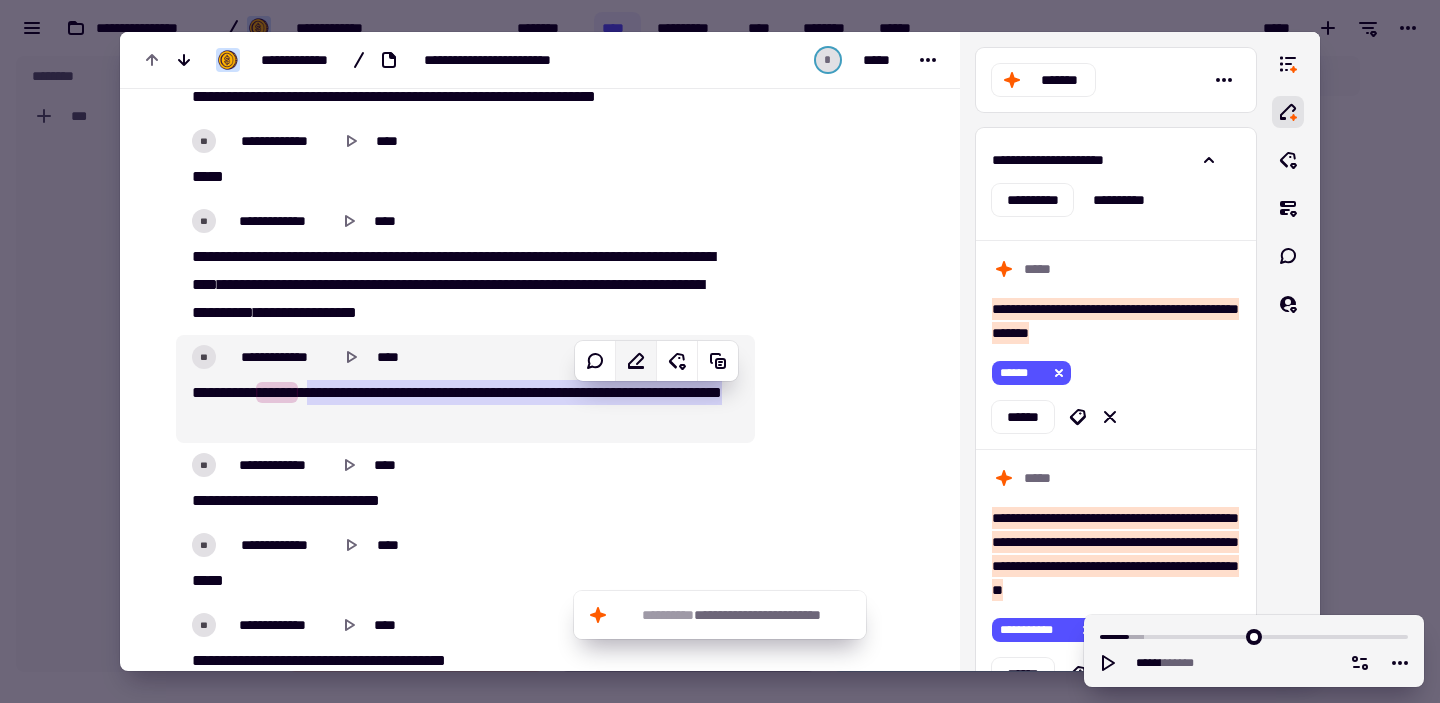 click 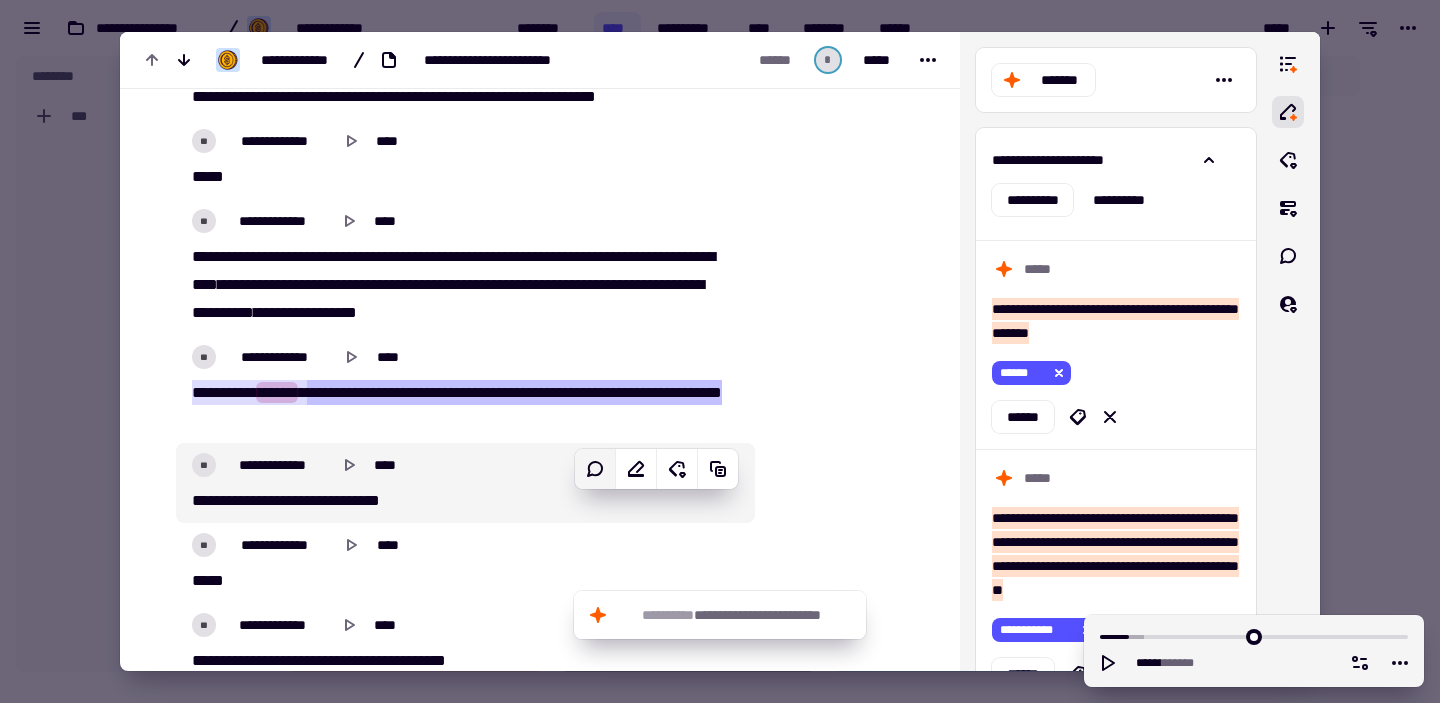 click 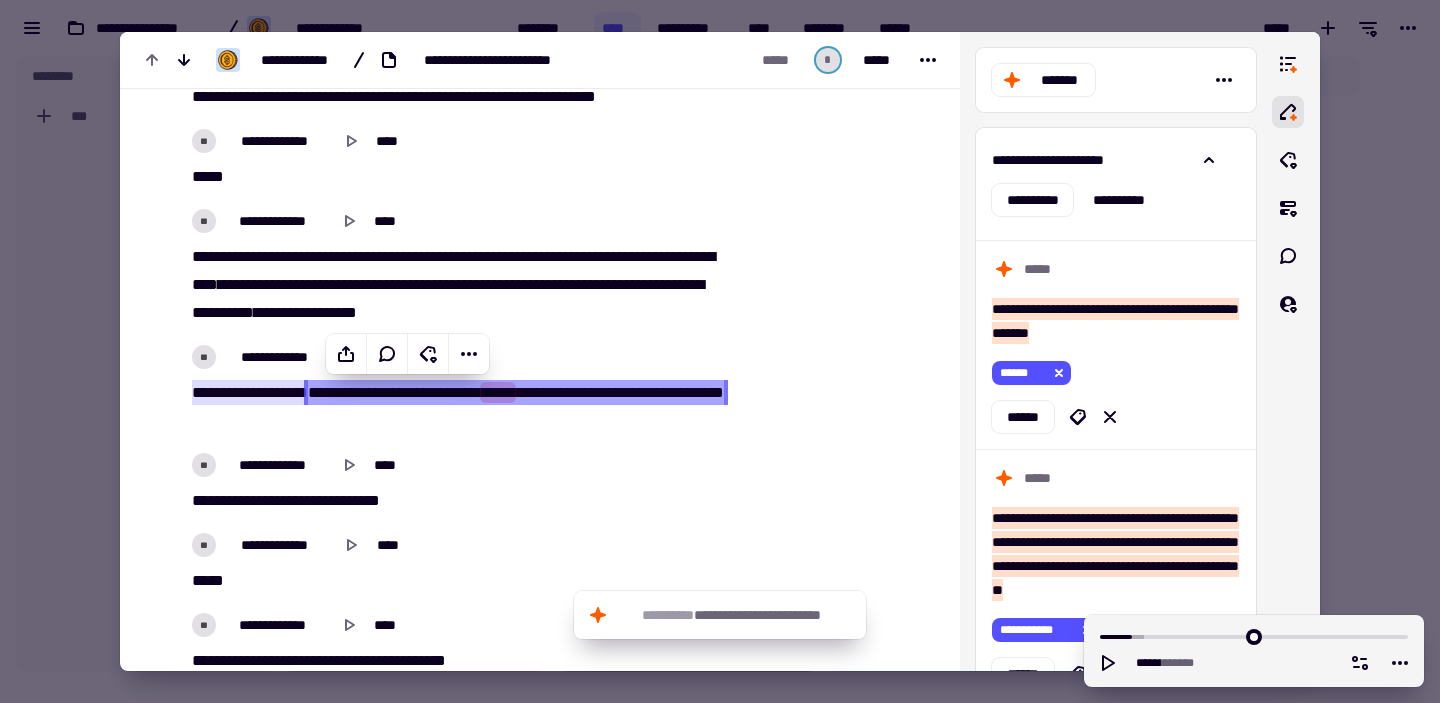 click on "*****" at bounding box center [498, 392] 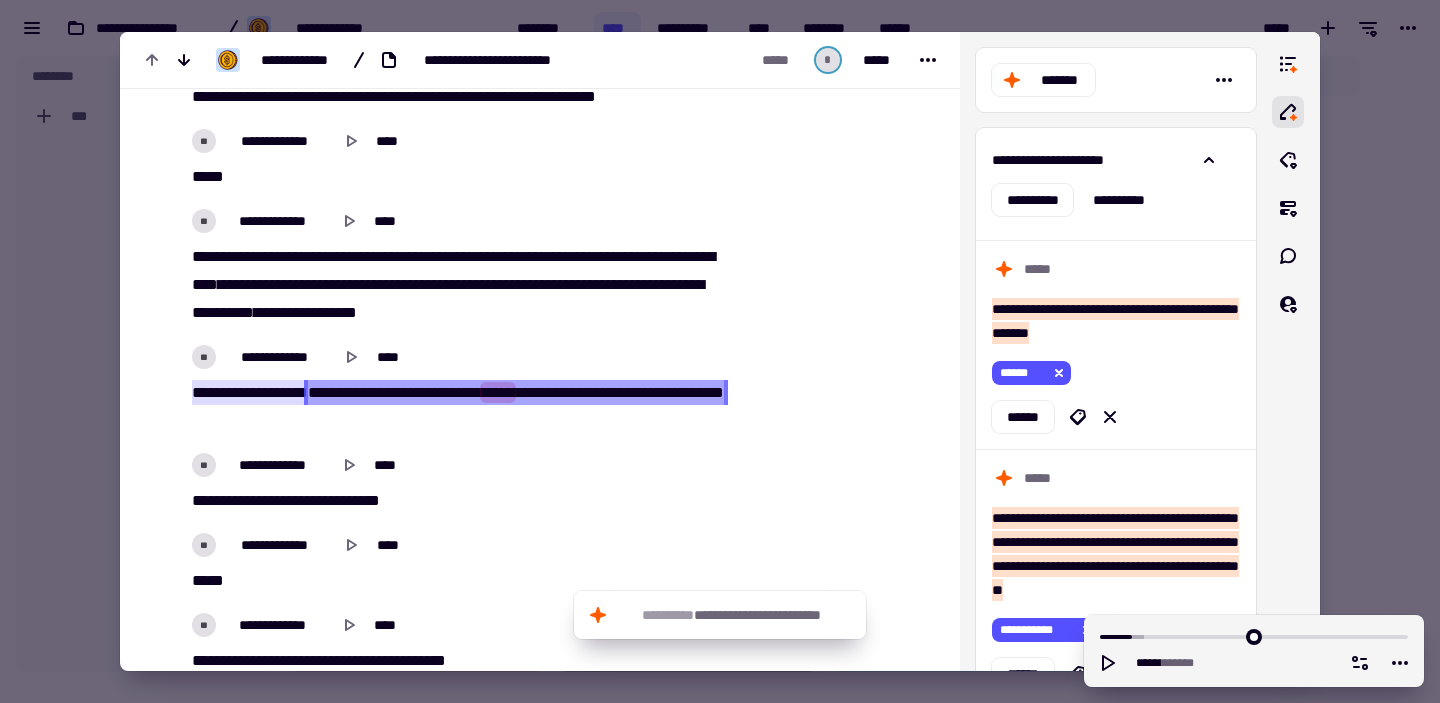 click on "**********" at bounding box center (465, 389) 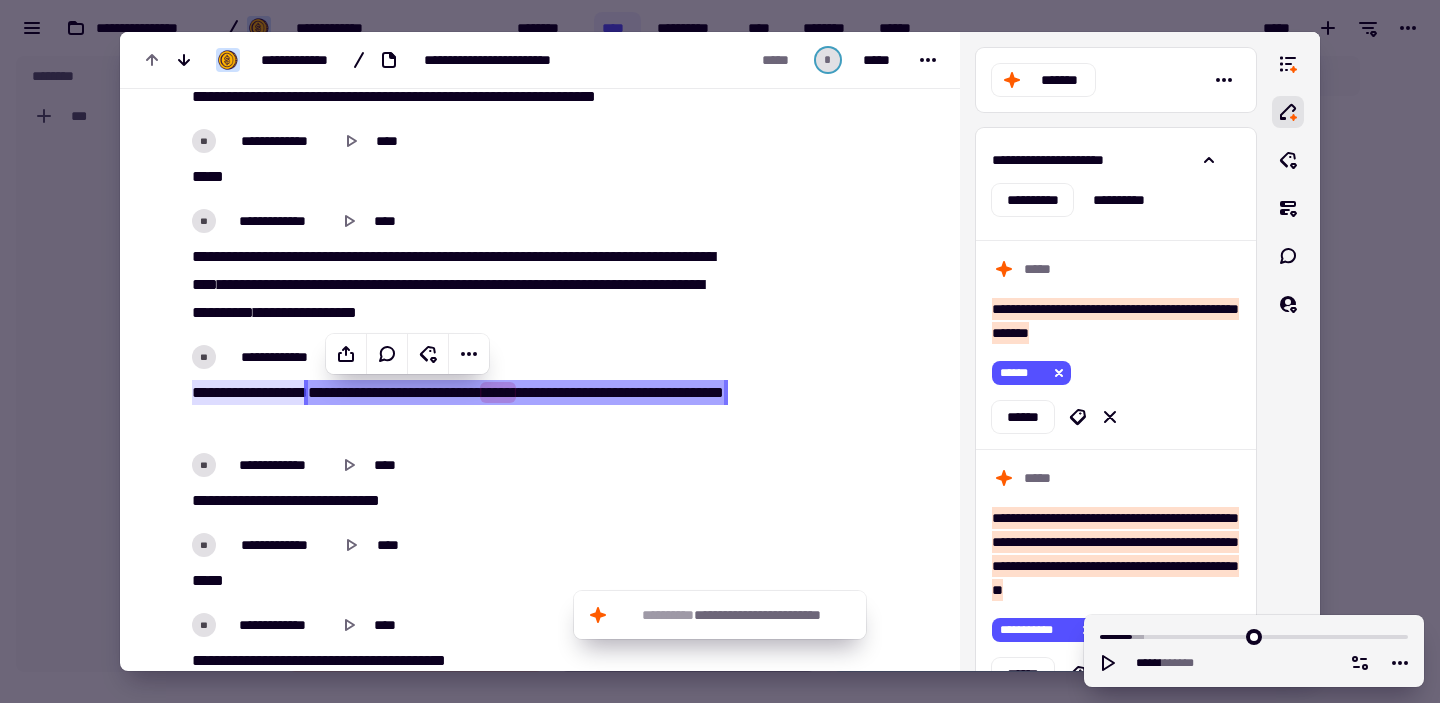 click on "********" at bounding box center (573, 392) 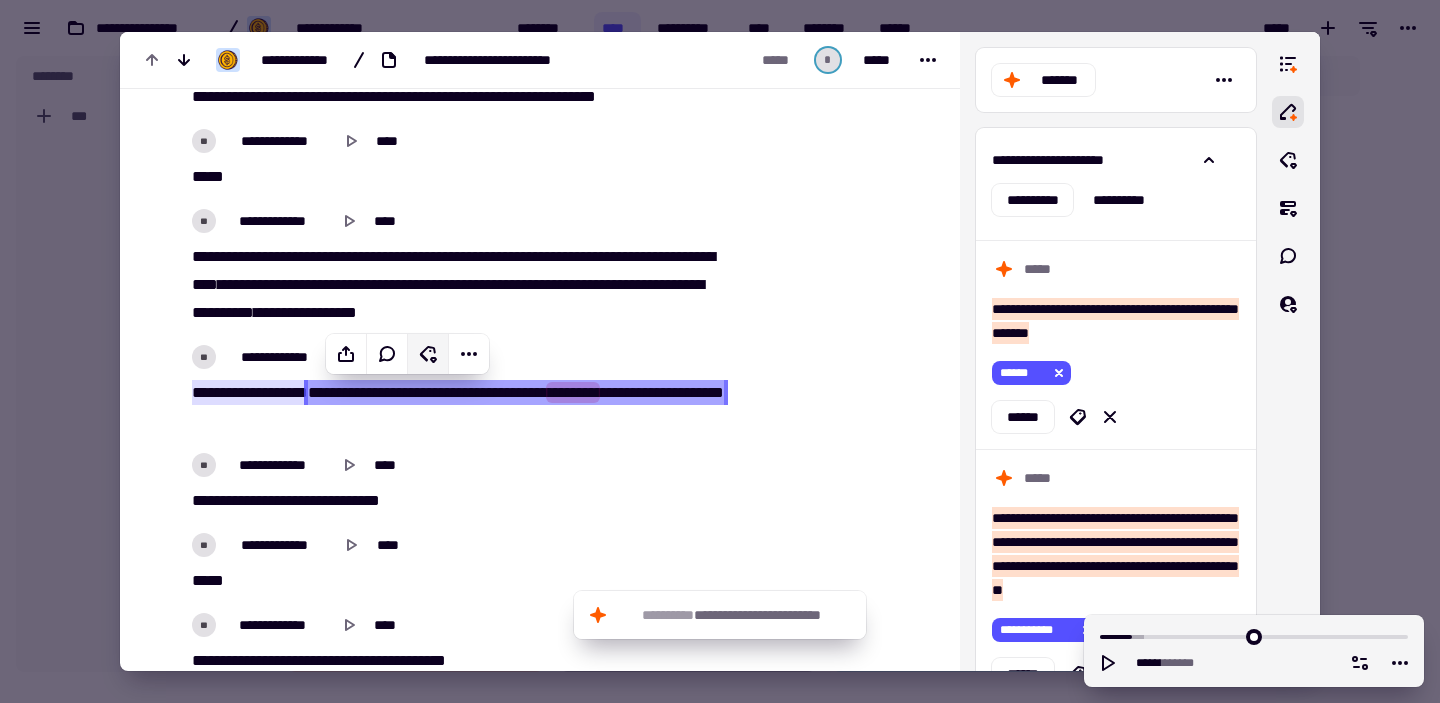 click 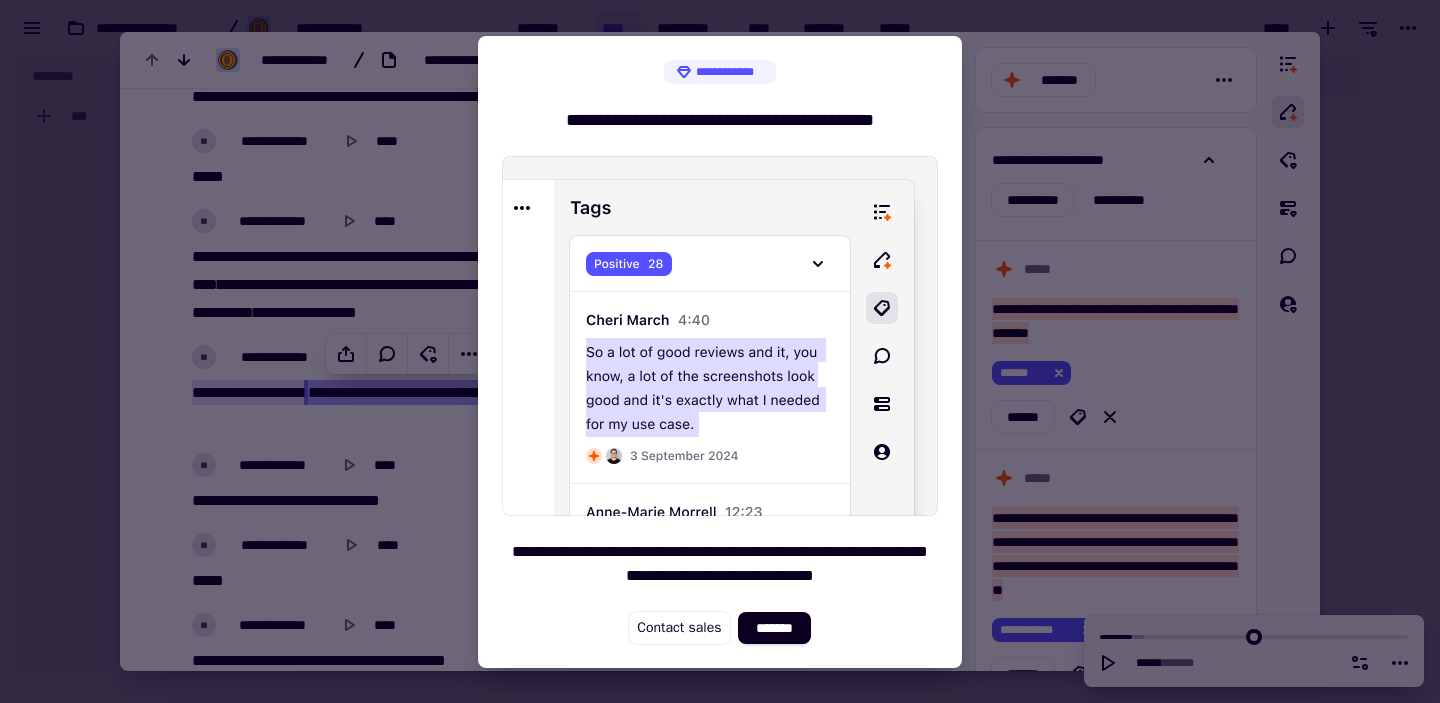 click at bounding box center [720, 351] 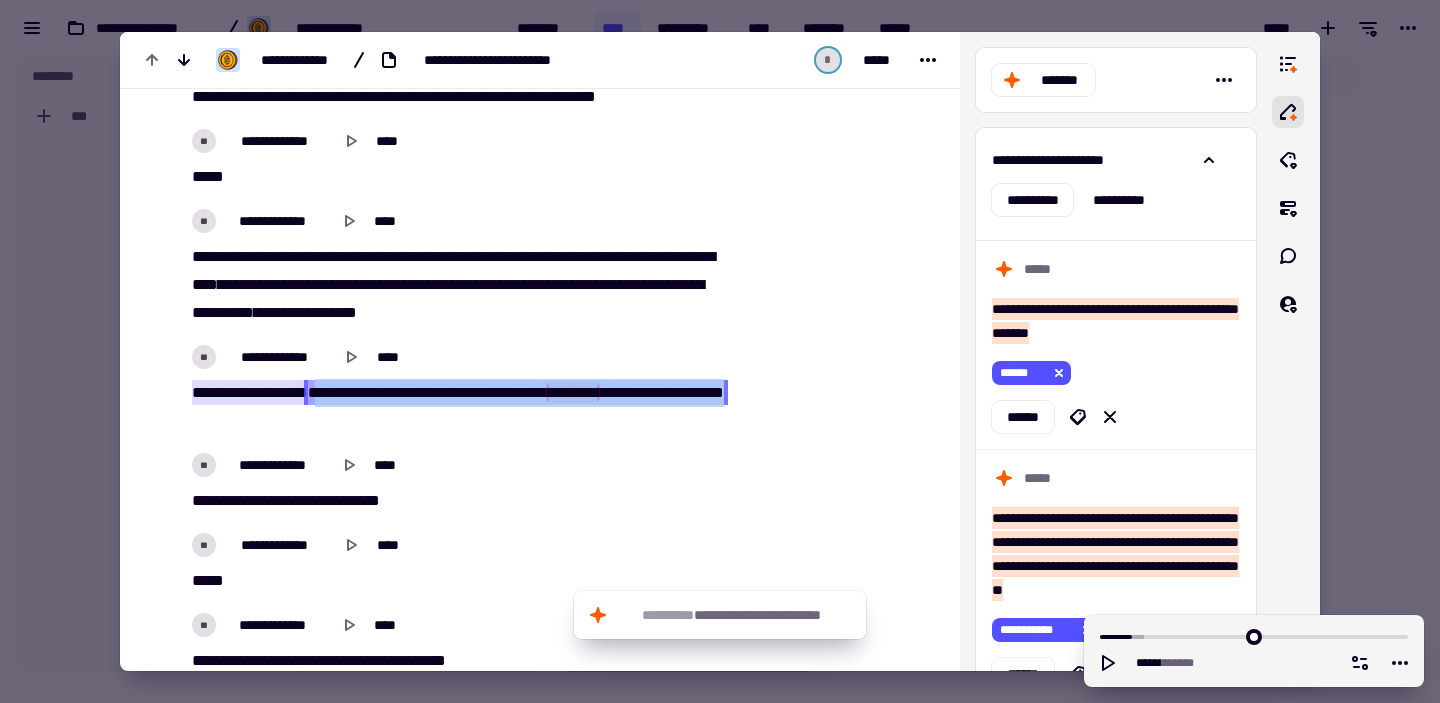 type on "******" 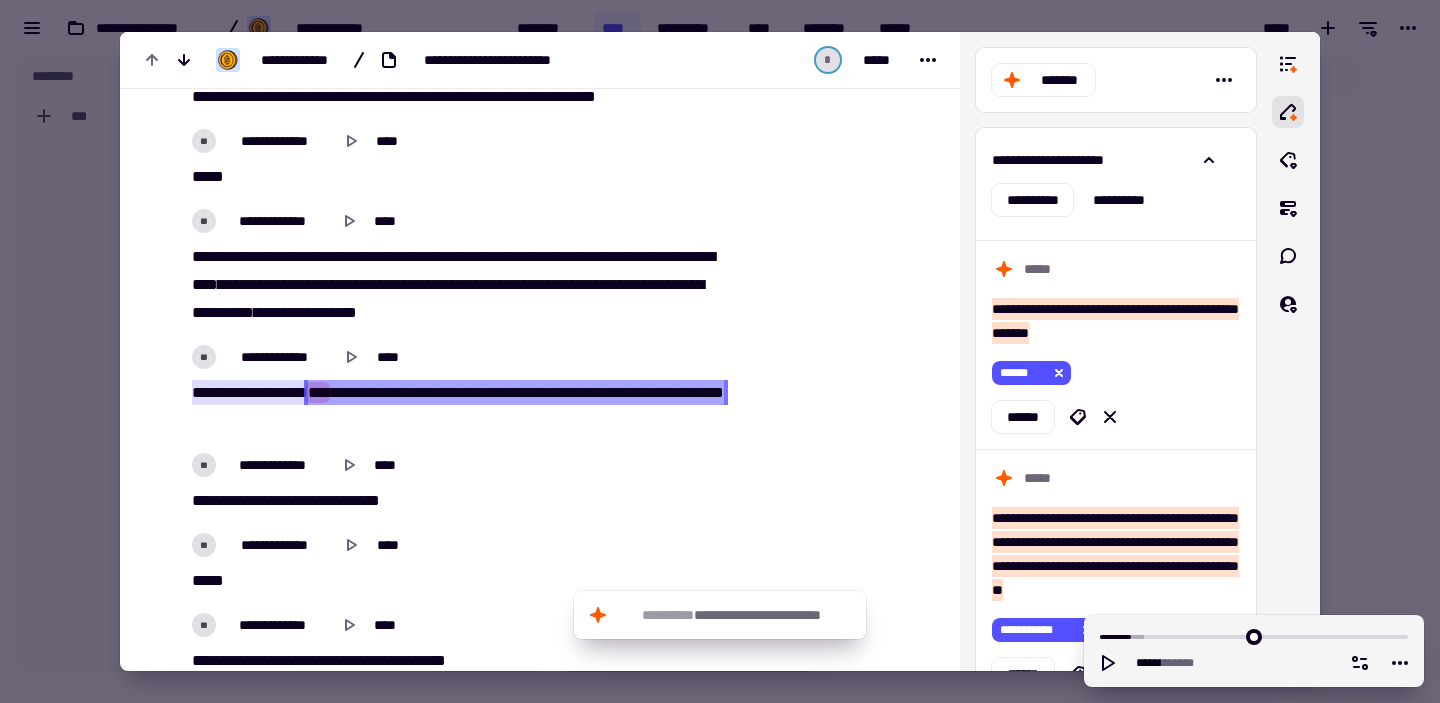 click on "**********" at bounding box center (459, 407) 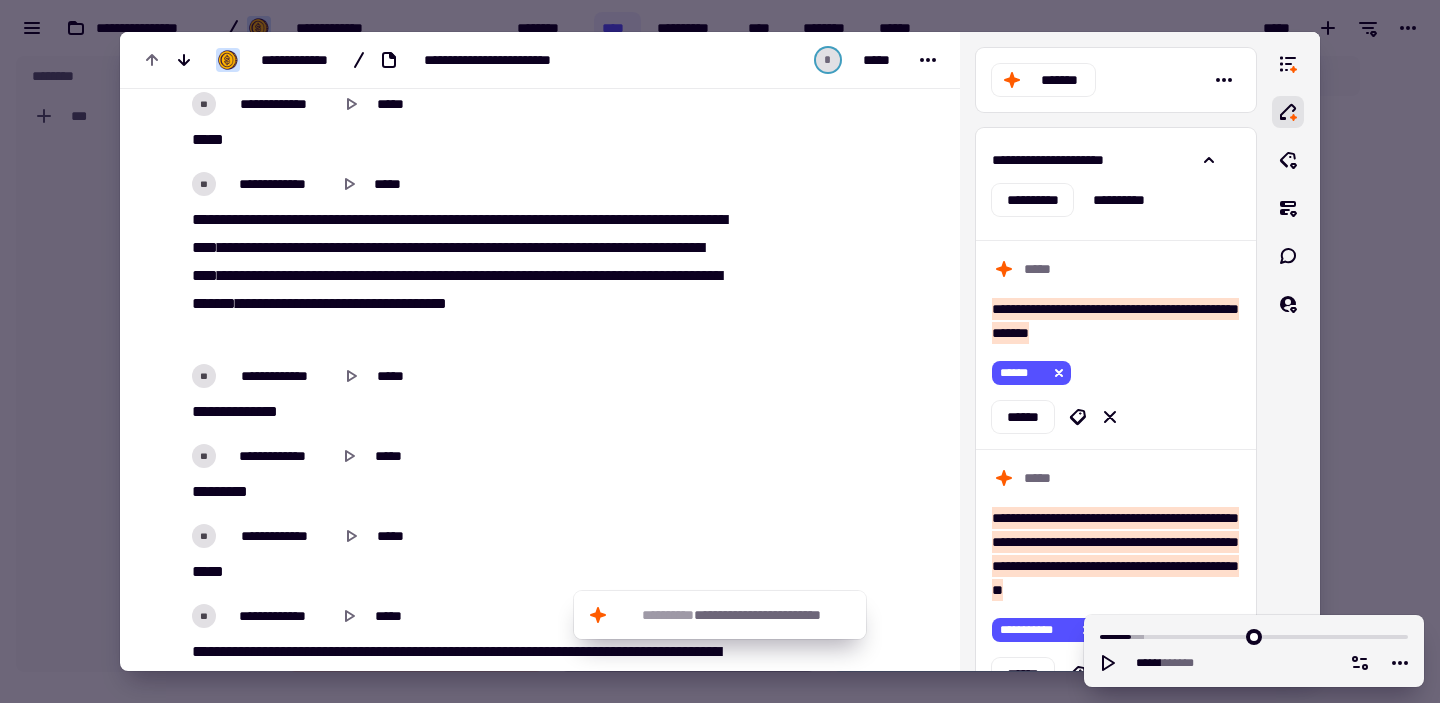 scroll, scrollTop: 2489, scrollLeft: 0, axis: vertical 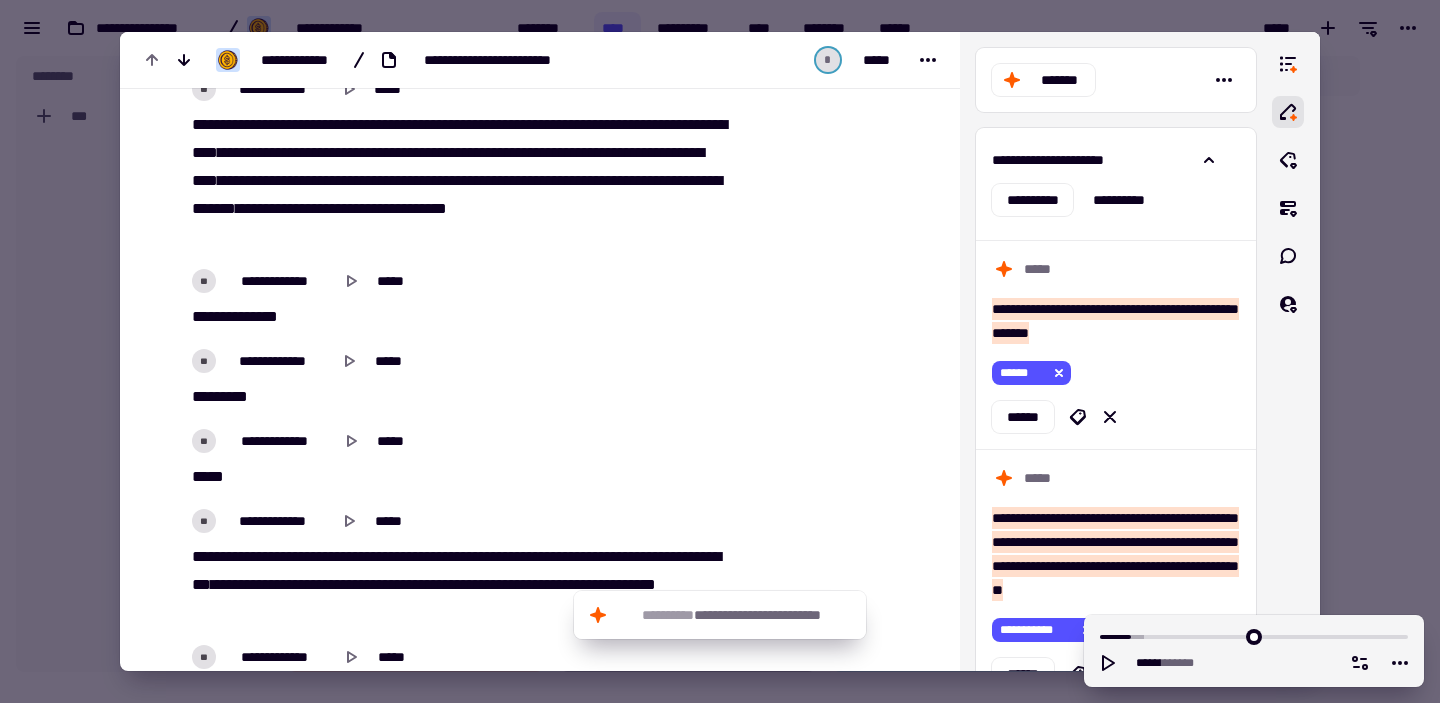click at bounding box center [720, 351] 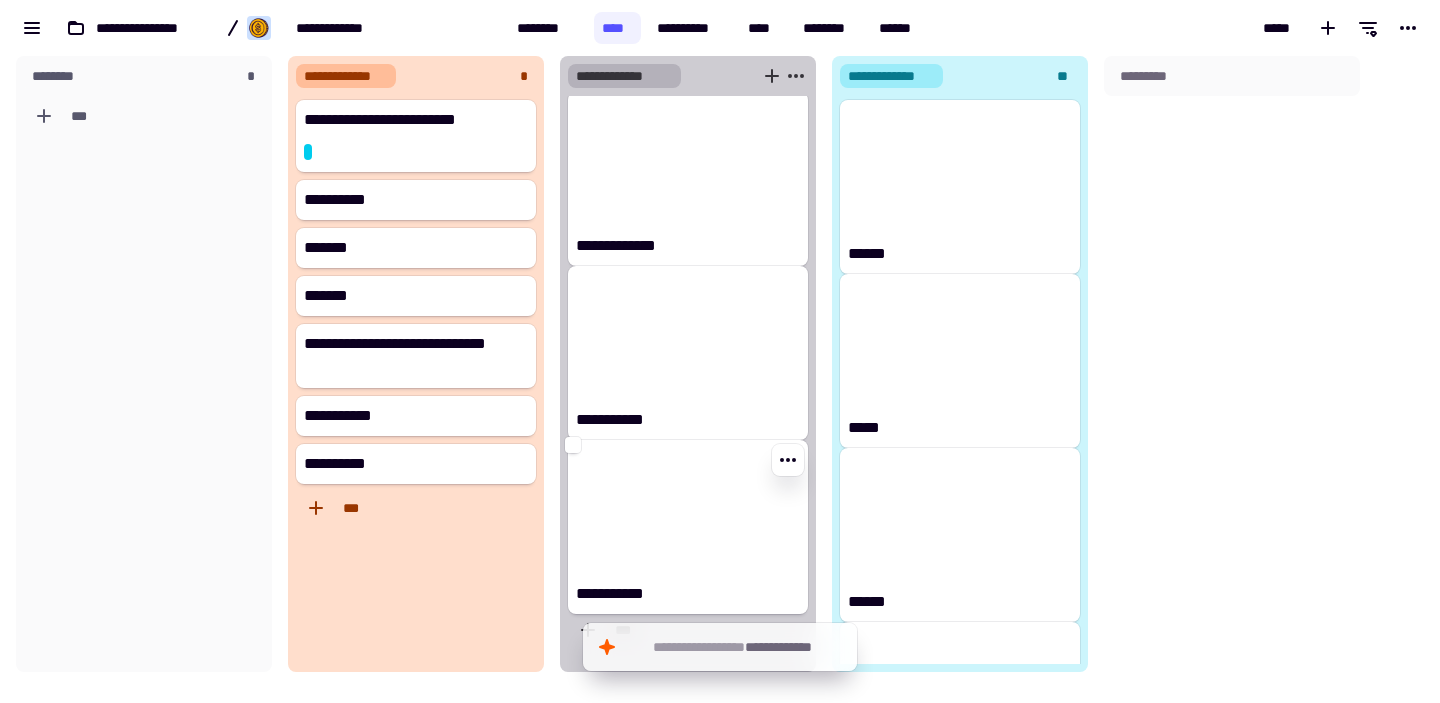 scroll, scrollTop: 0, scrollLeft: 0, axis: both 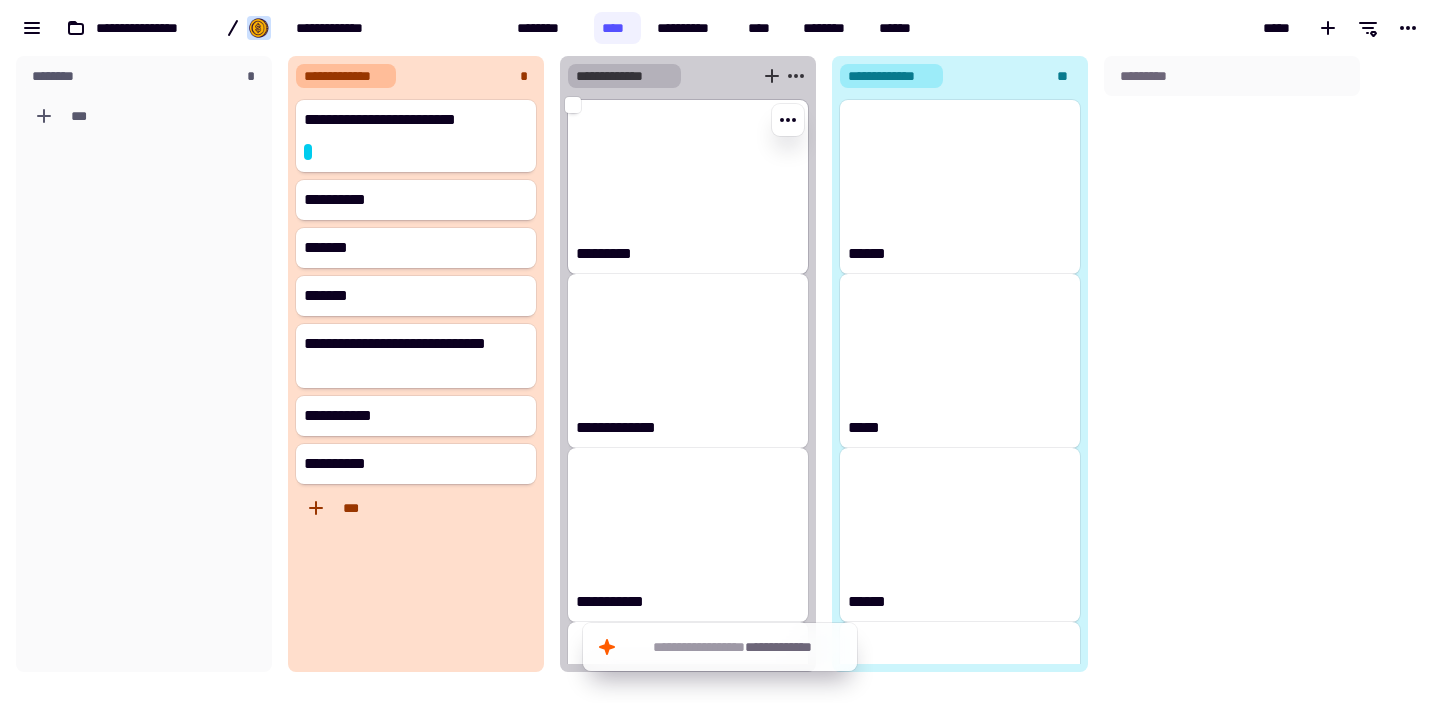 click 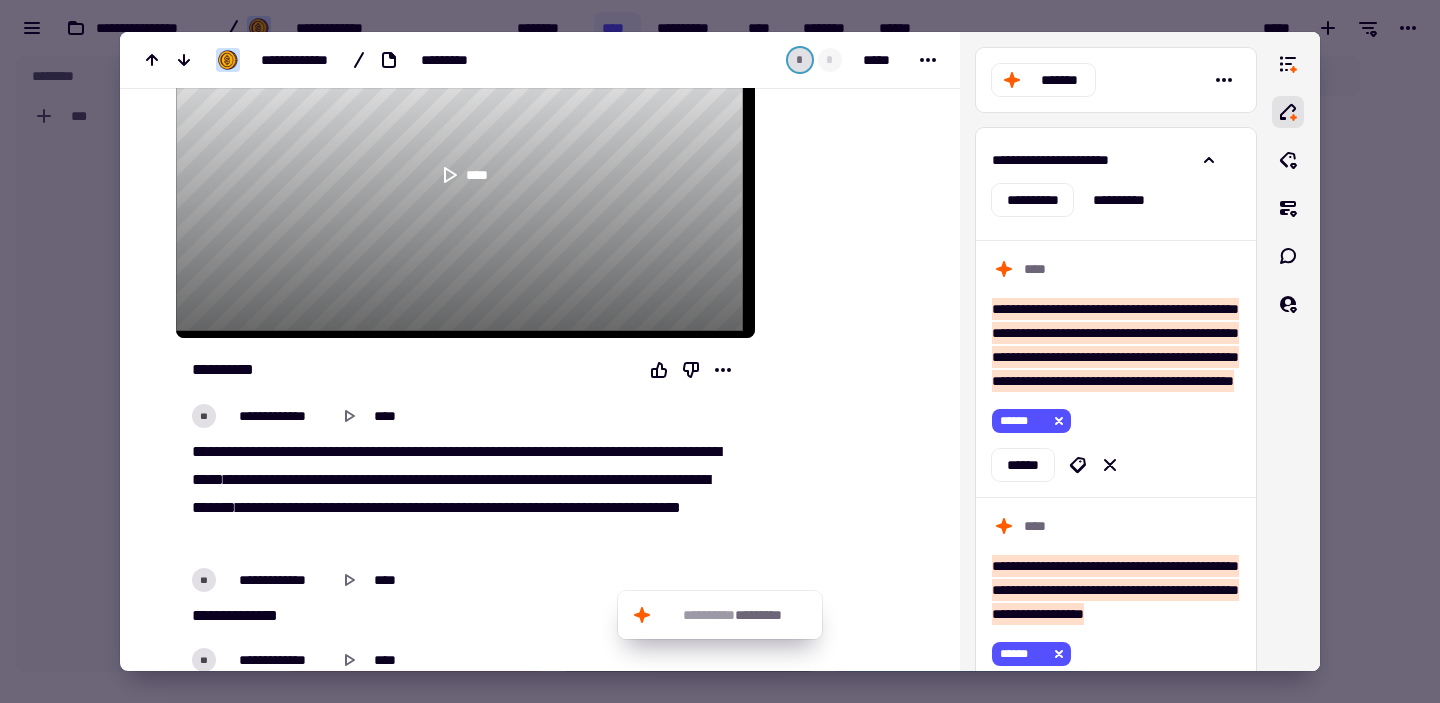 scroll, scrollTop: 217, scrollLeft: 0, axis: vertical 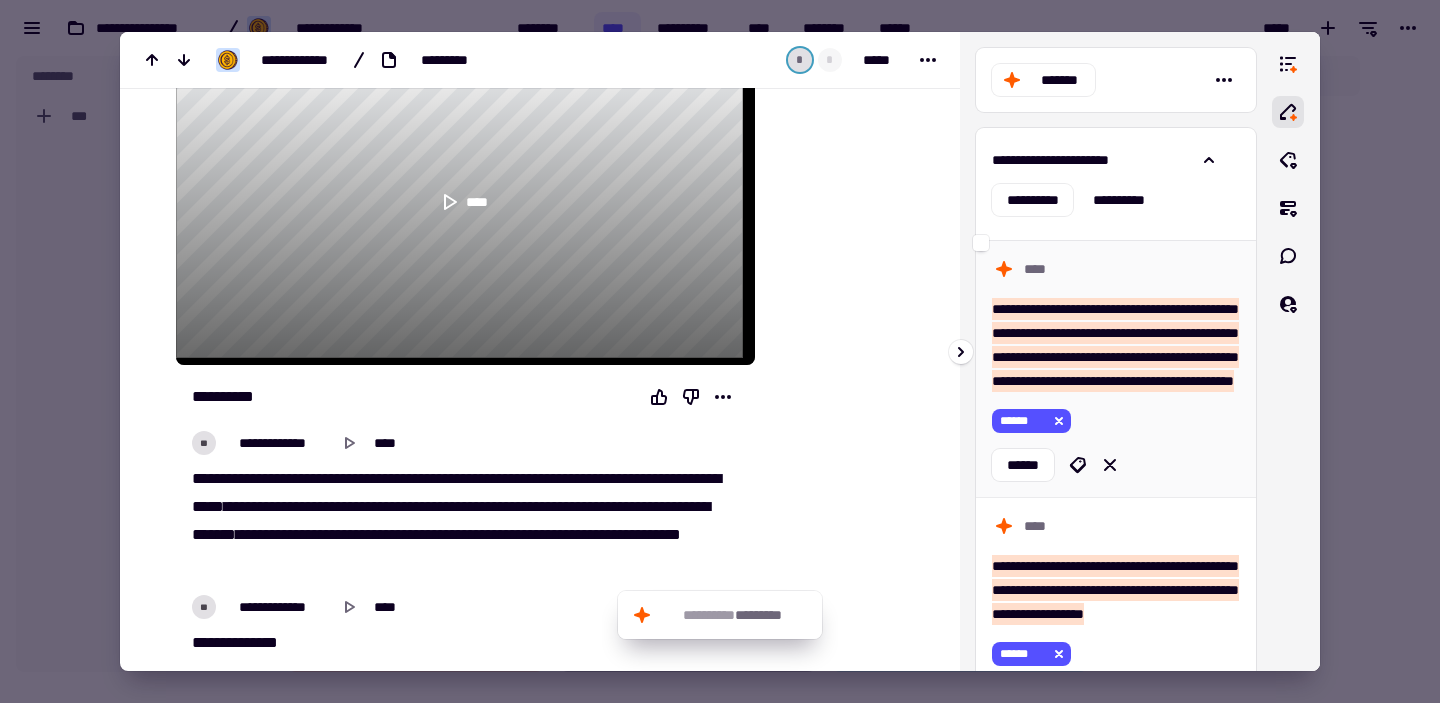 click on "**********" at bounding box center (1115, 345) 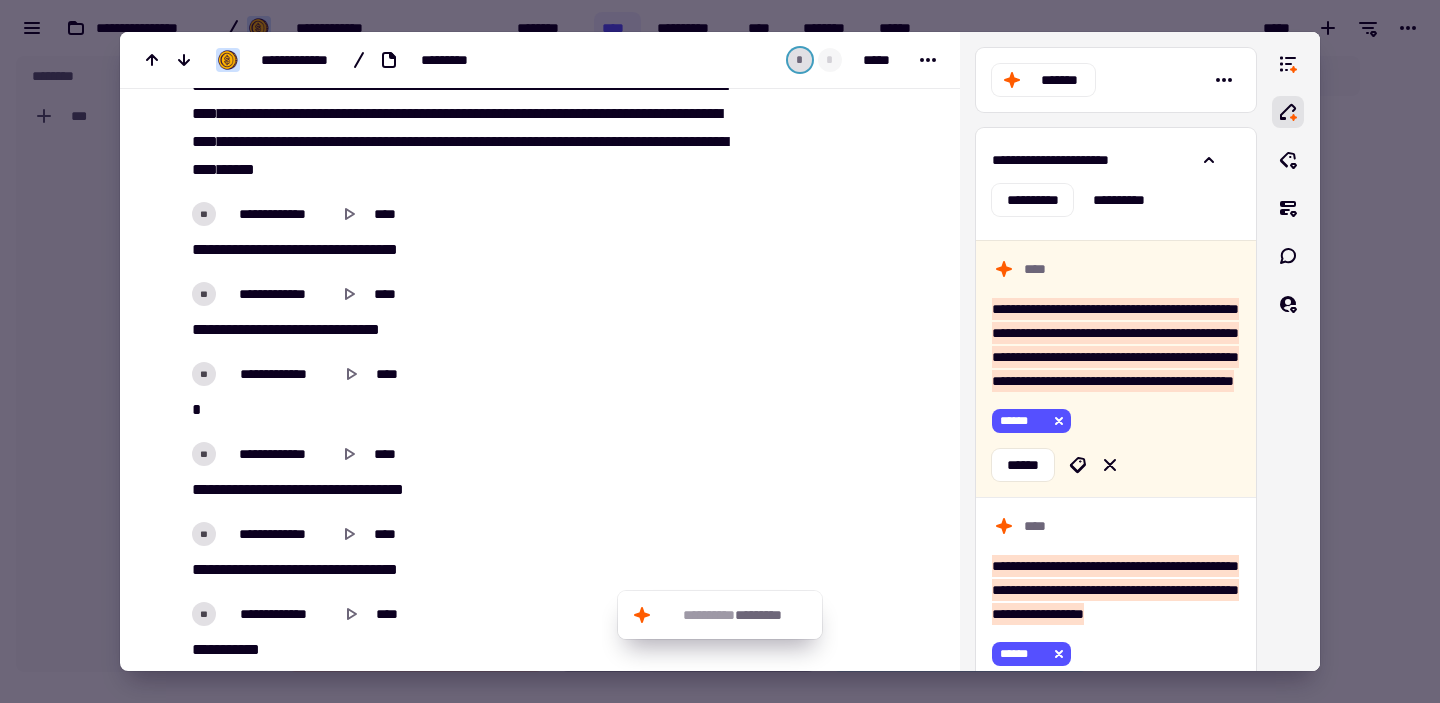 scroll, scrollTop: 3595, scrollLeft: 0, axis: vertical 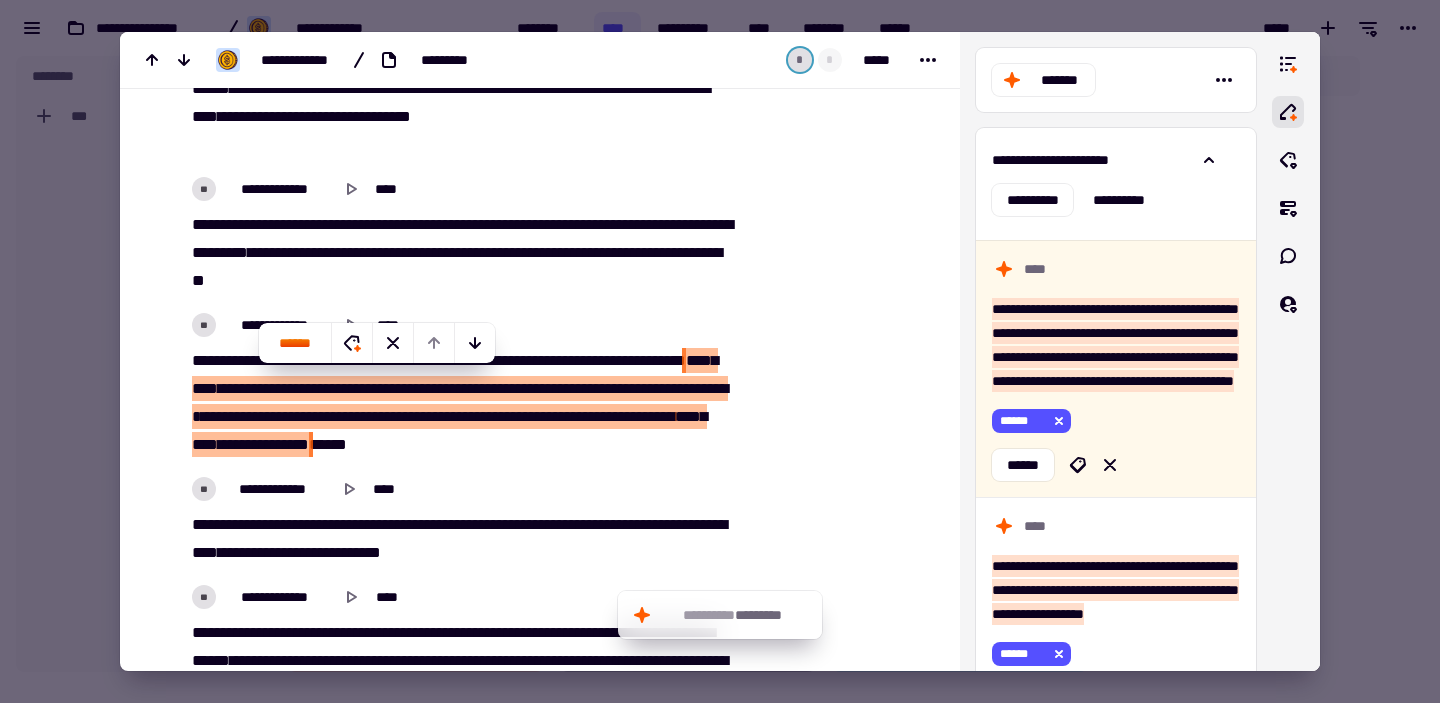 click on "*****" at bounding box center [354, 416] 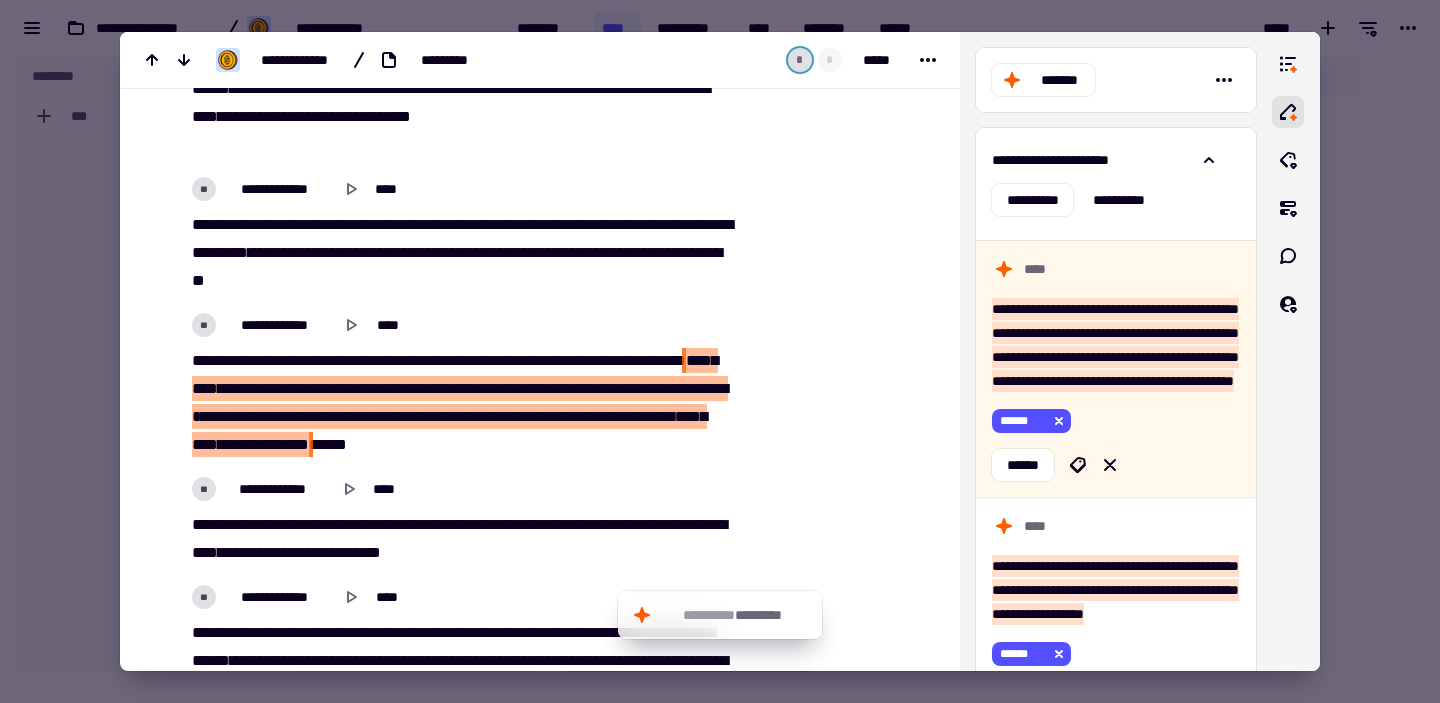 click on "**********" at bounding box center [459, 403] 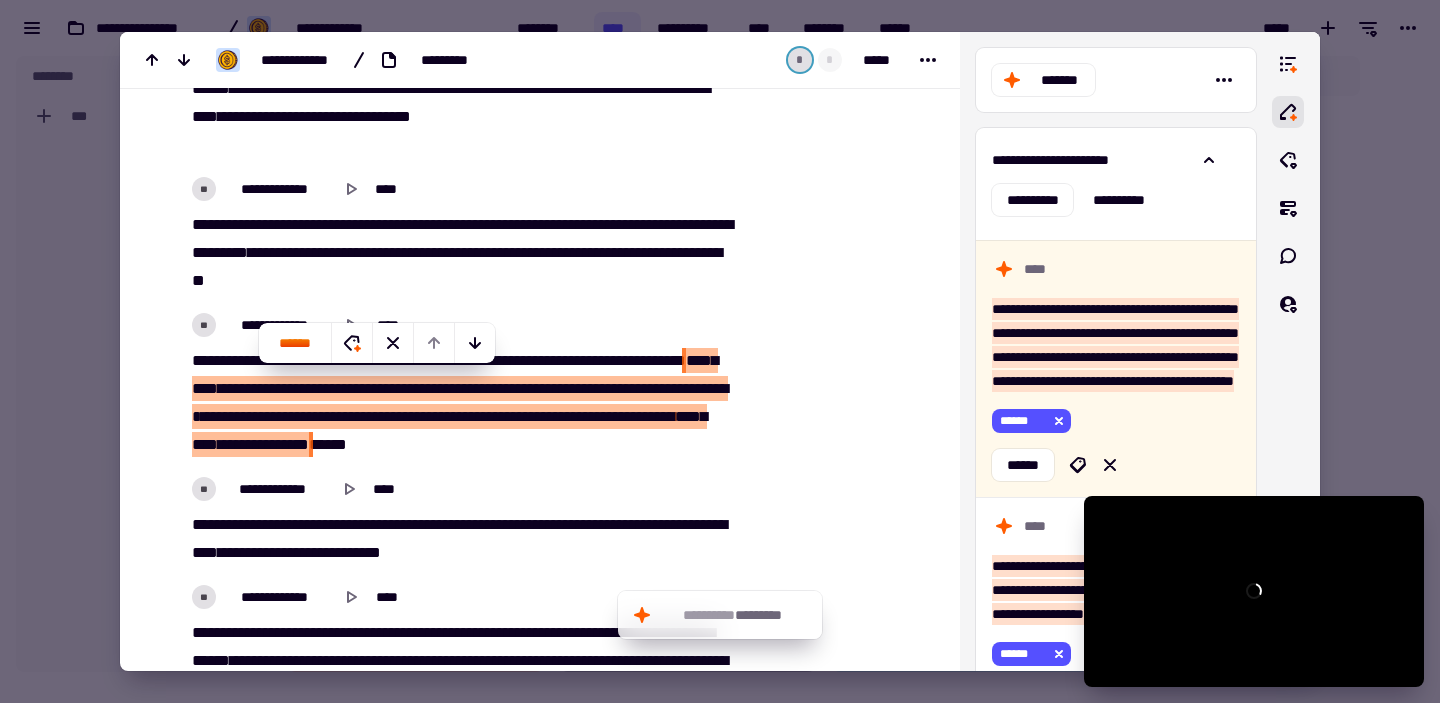 type 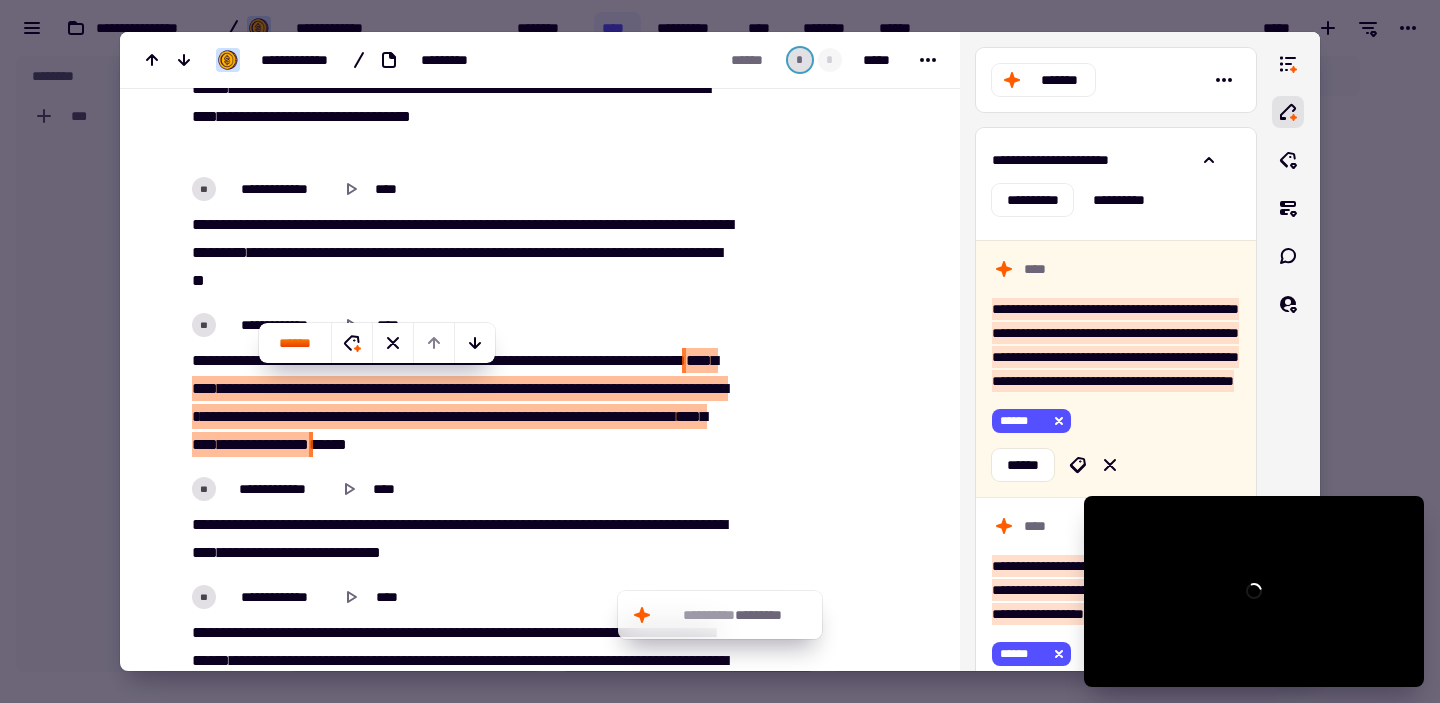 click on "**********" at bounding box center [459, 403] 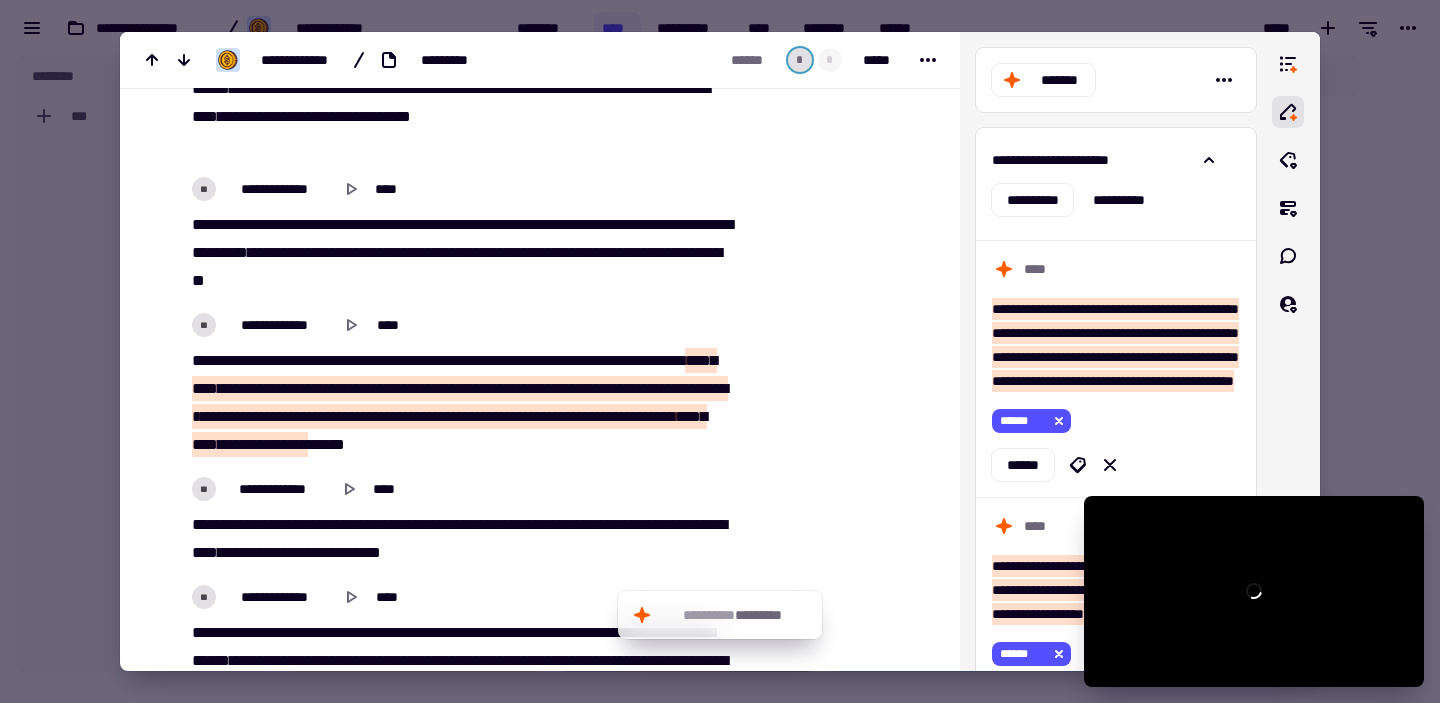 type on "******" 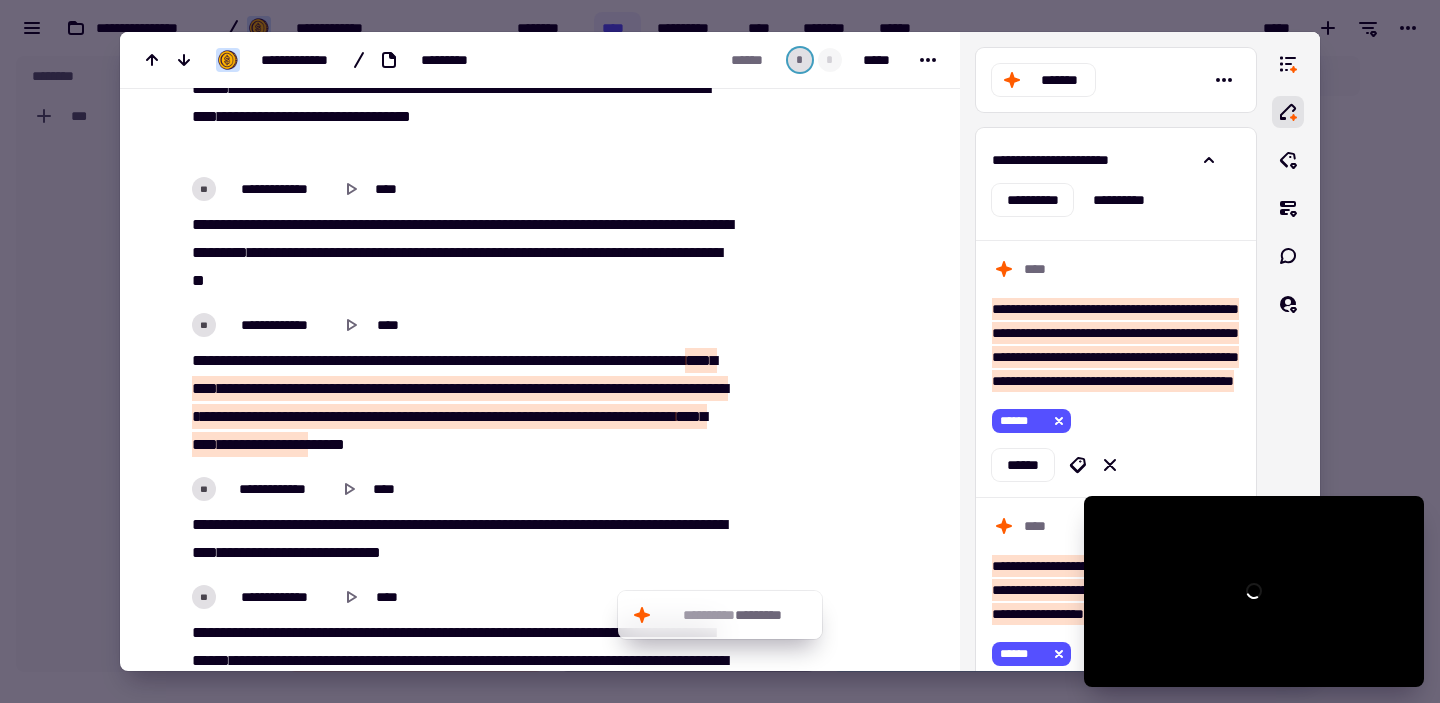 click on "*****" at bounding box center [354, 416] 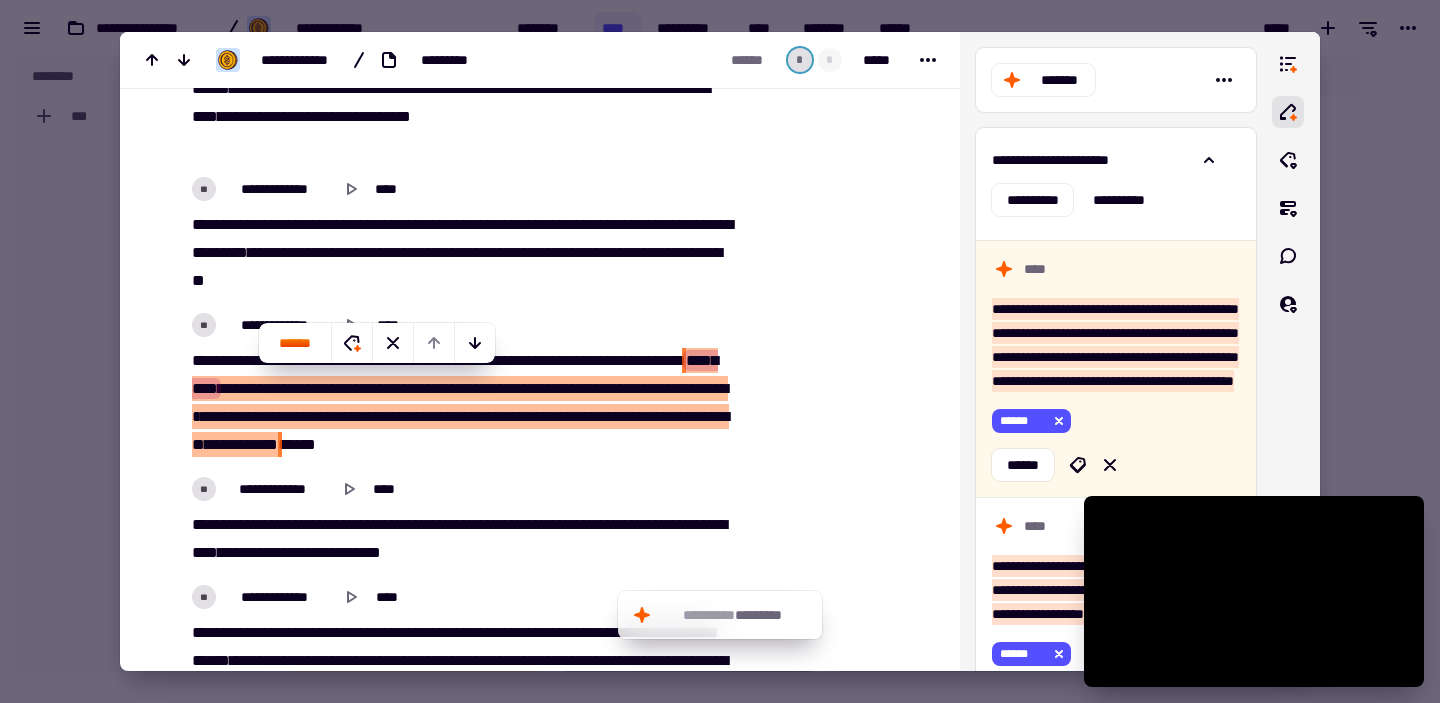 drag, startPoint x: 775, startPoint y: 465, endPoint x: 829, endPoint y: 534, distance: 87.61849 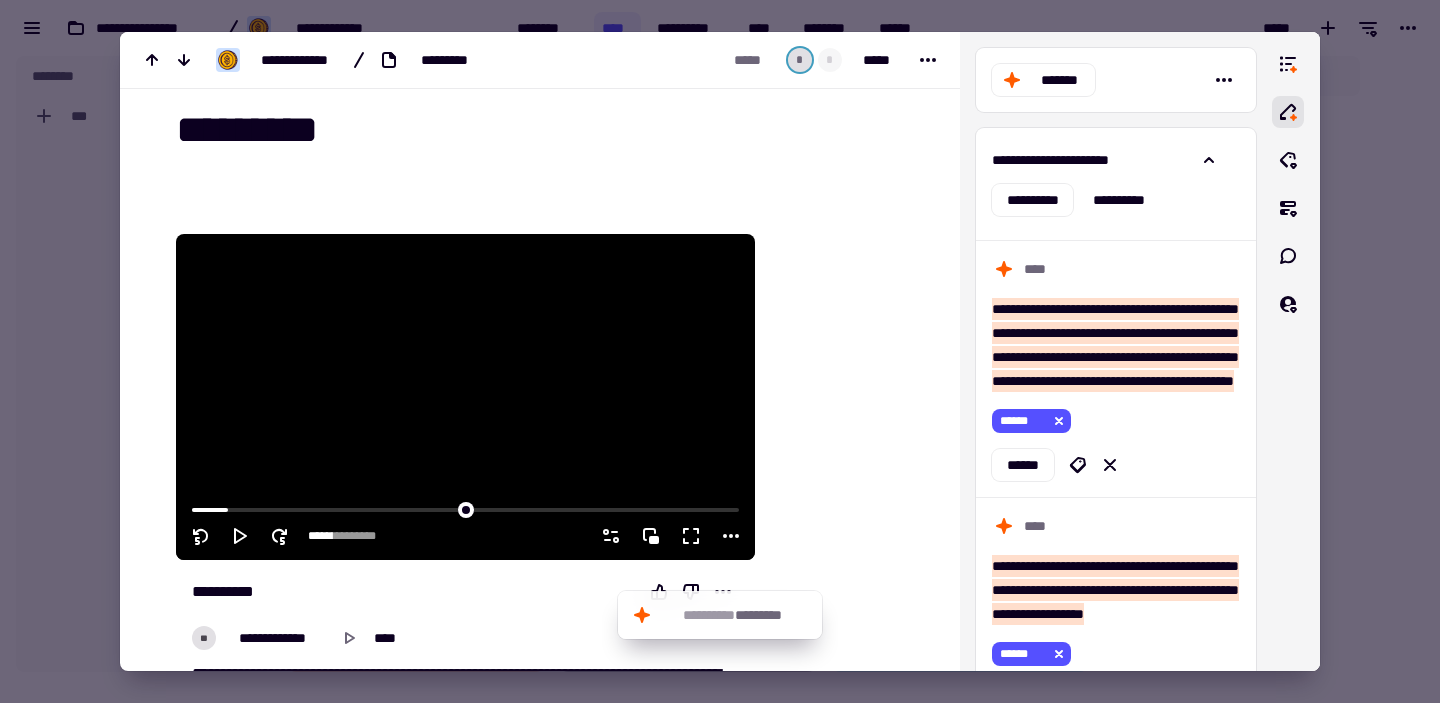 scroll, scrollTop: 44, scrollLeft: 0, axis: vertical 